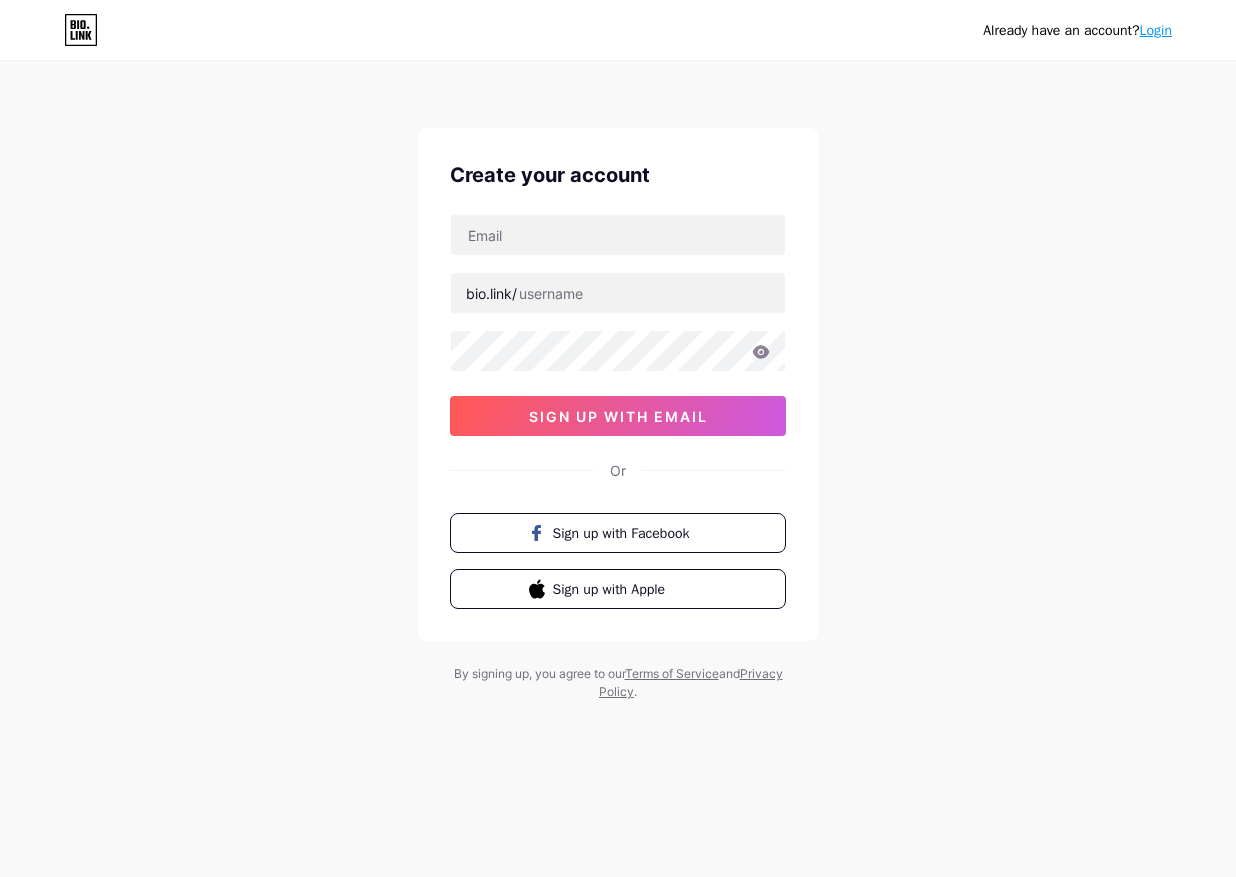 scroll, scrollTop: 0, scrollLeft: 0, axis: both 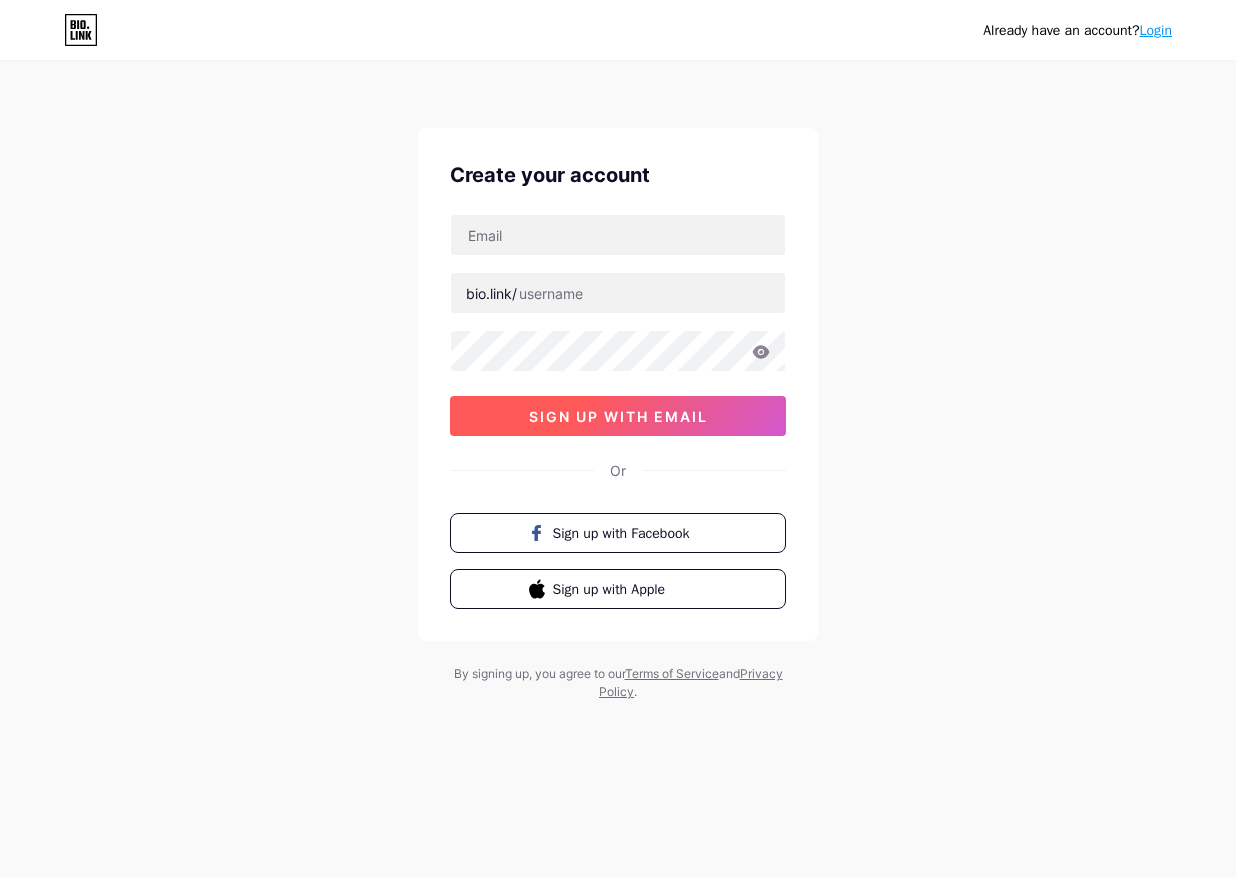 click on "sign up with email" at bounding box center (618, 416) 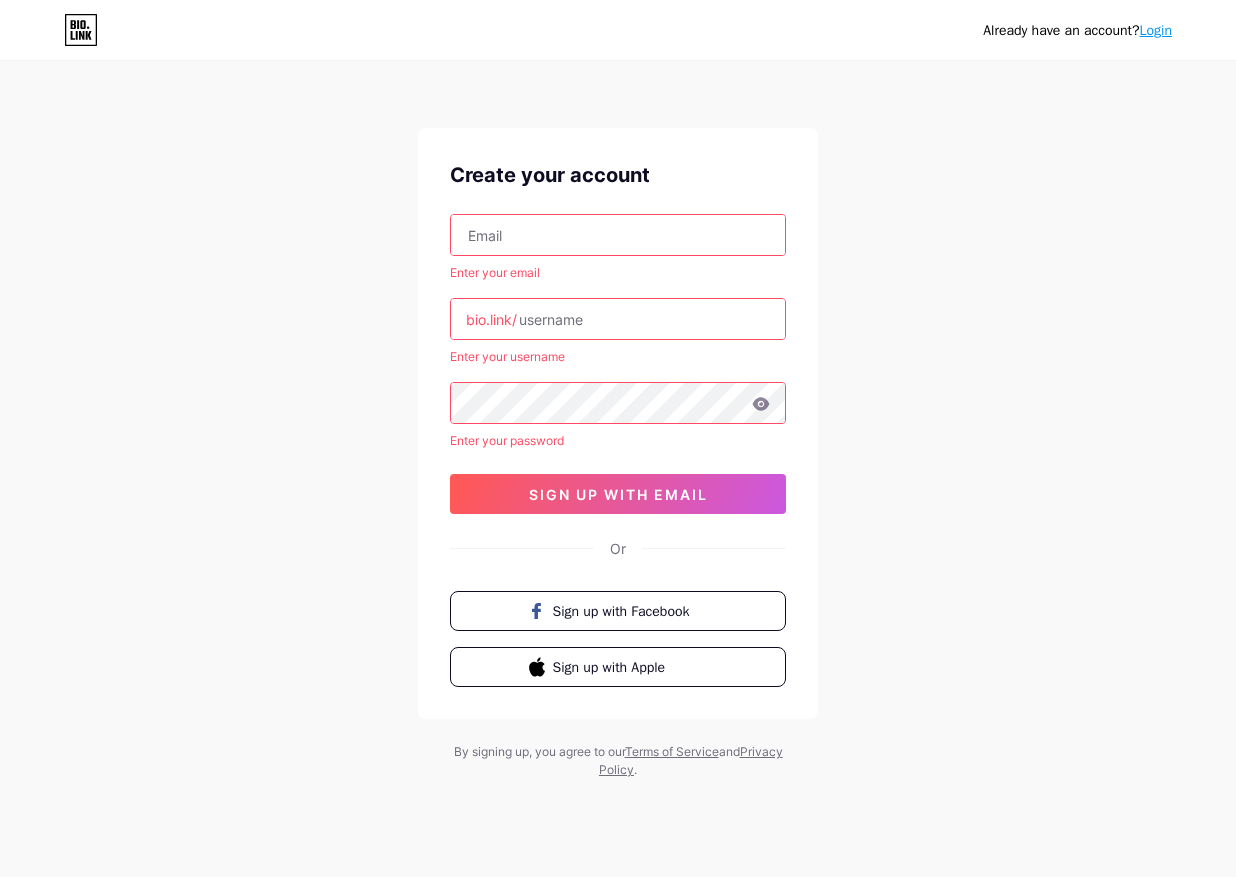 click at bounding box center [618, 235] 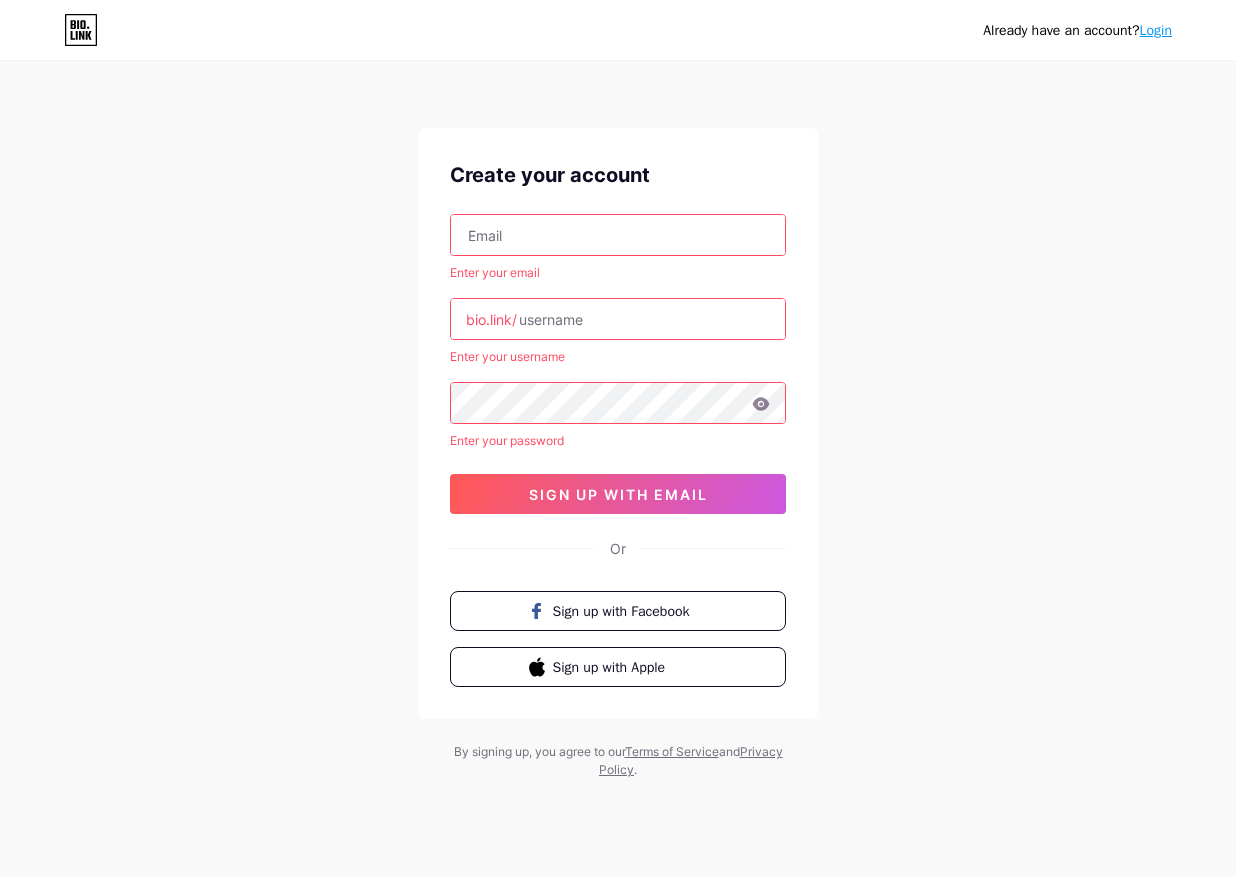 type on "[USERNAME]@example.com" 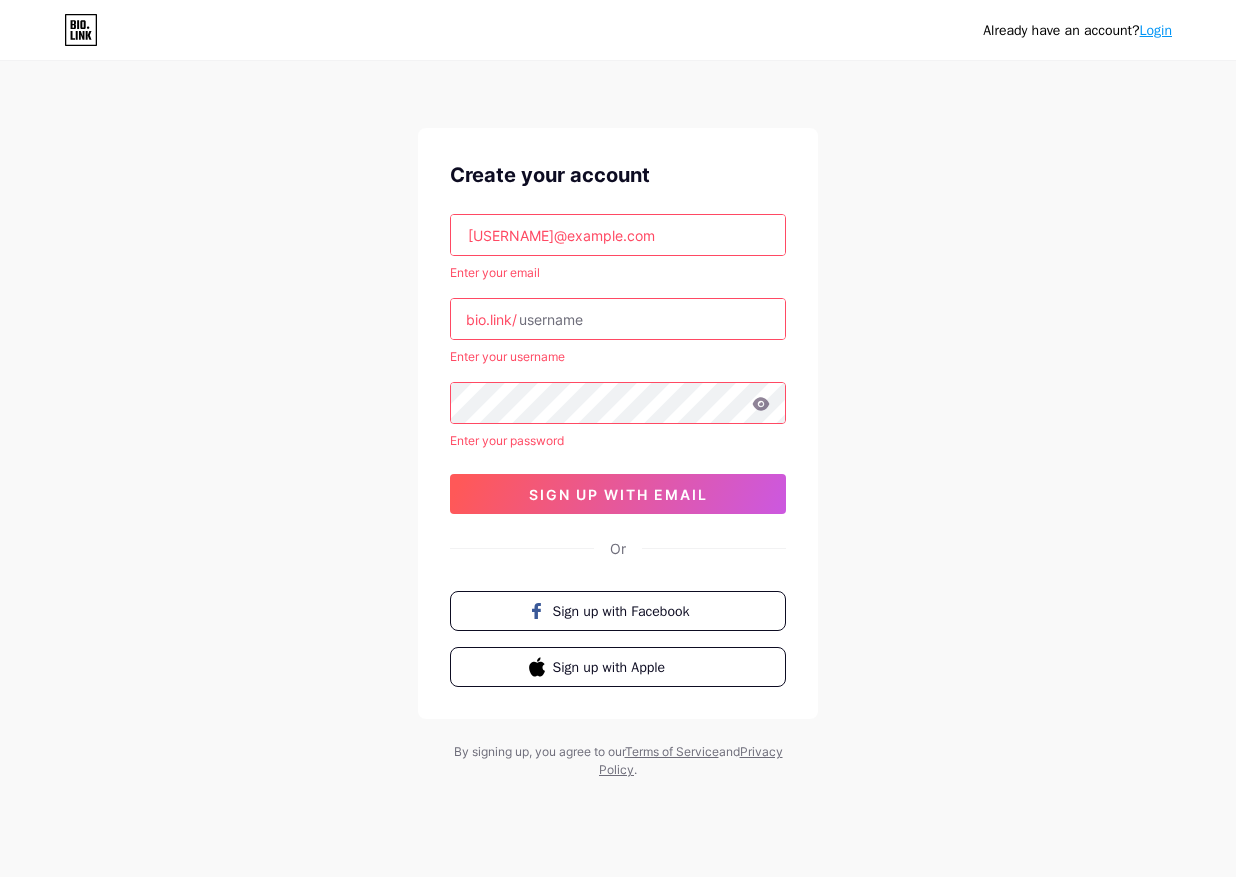 click at bounding box center [618, 319] 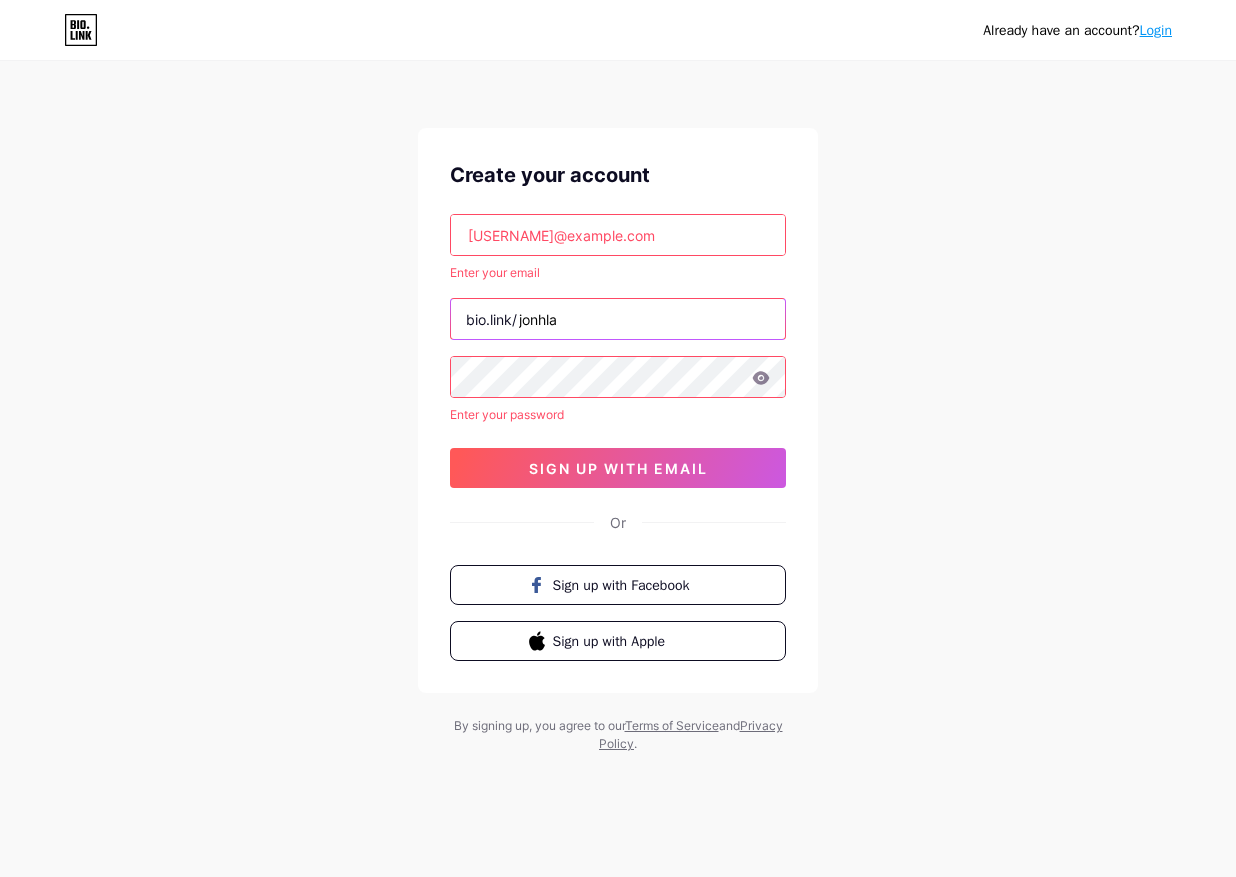 type on "jonhla" 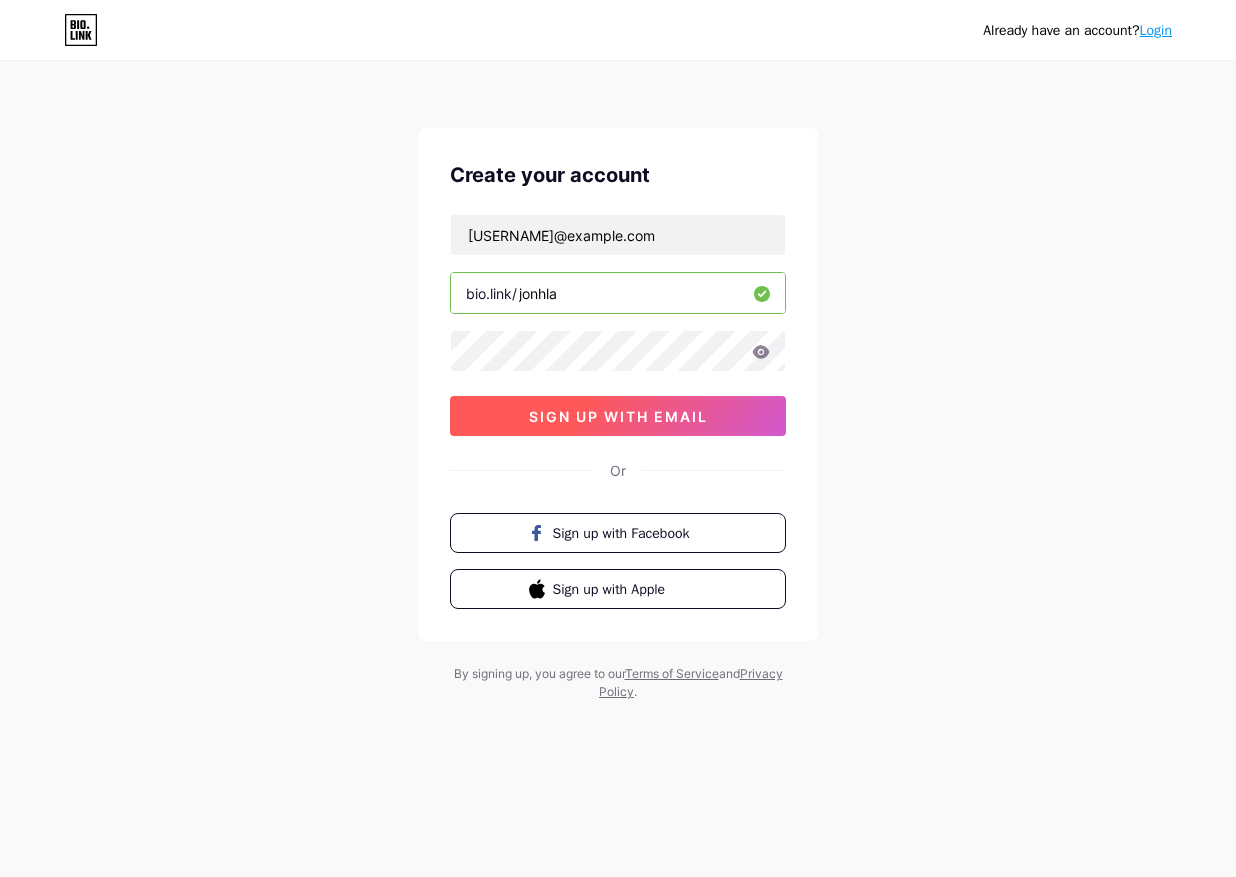 click on "sign up with email" at bounding box center (618, 416) 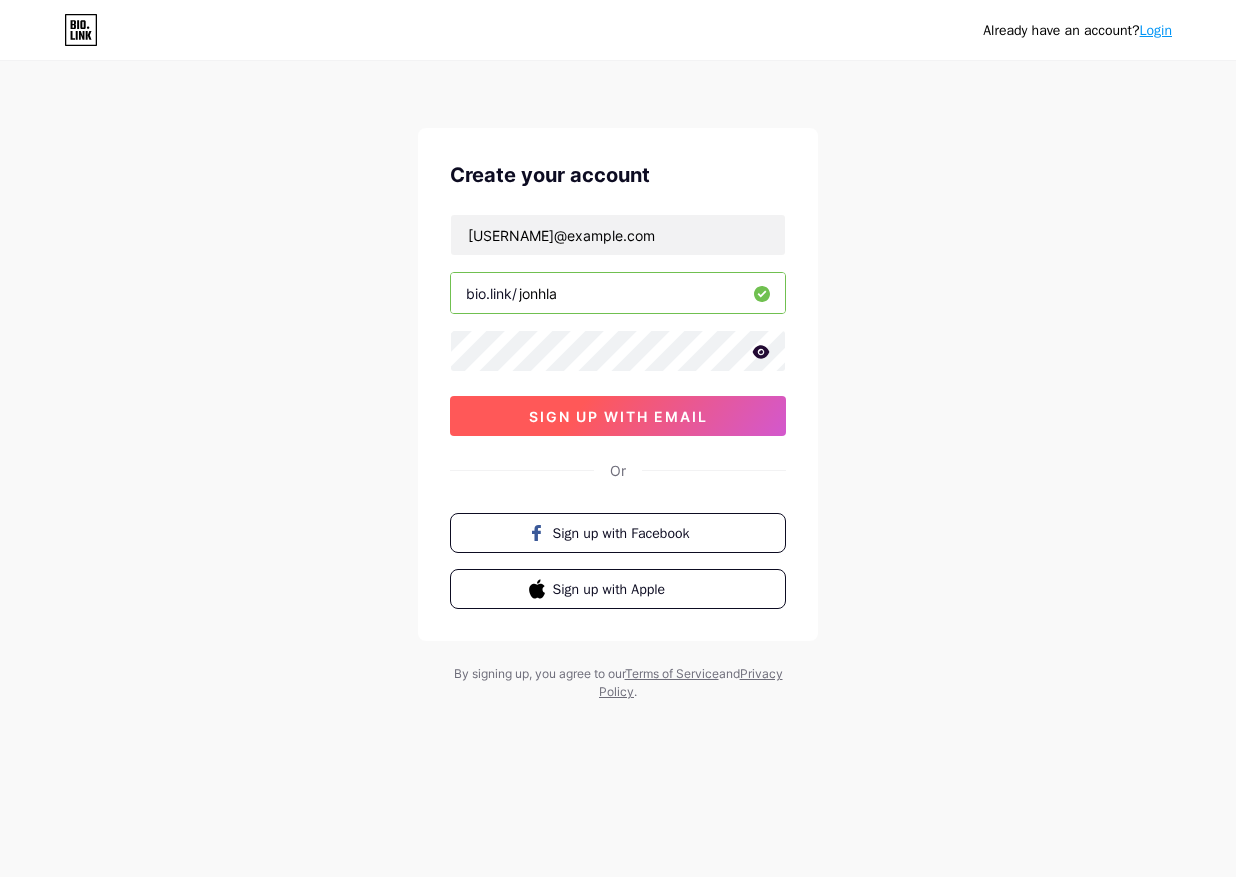 click on "sign up with email" at bounding box center [618, 416] 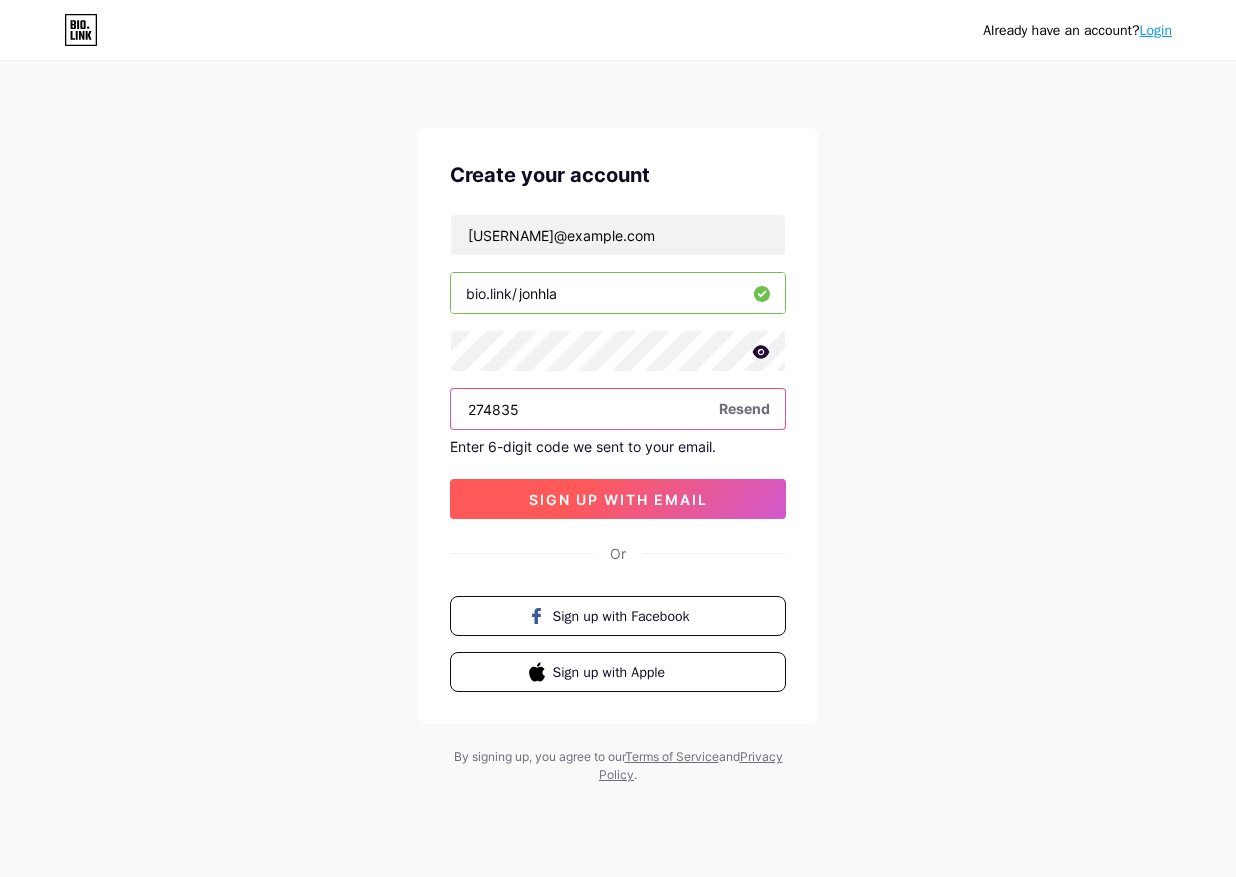 type on "274835" 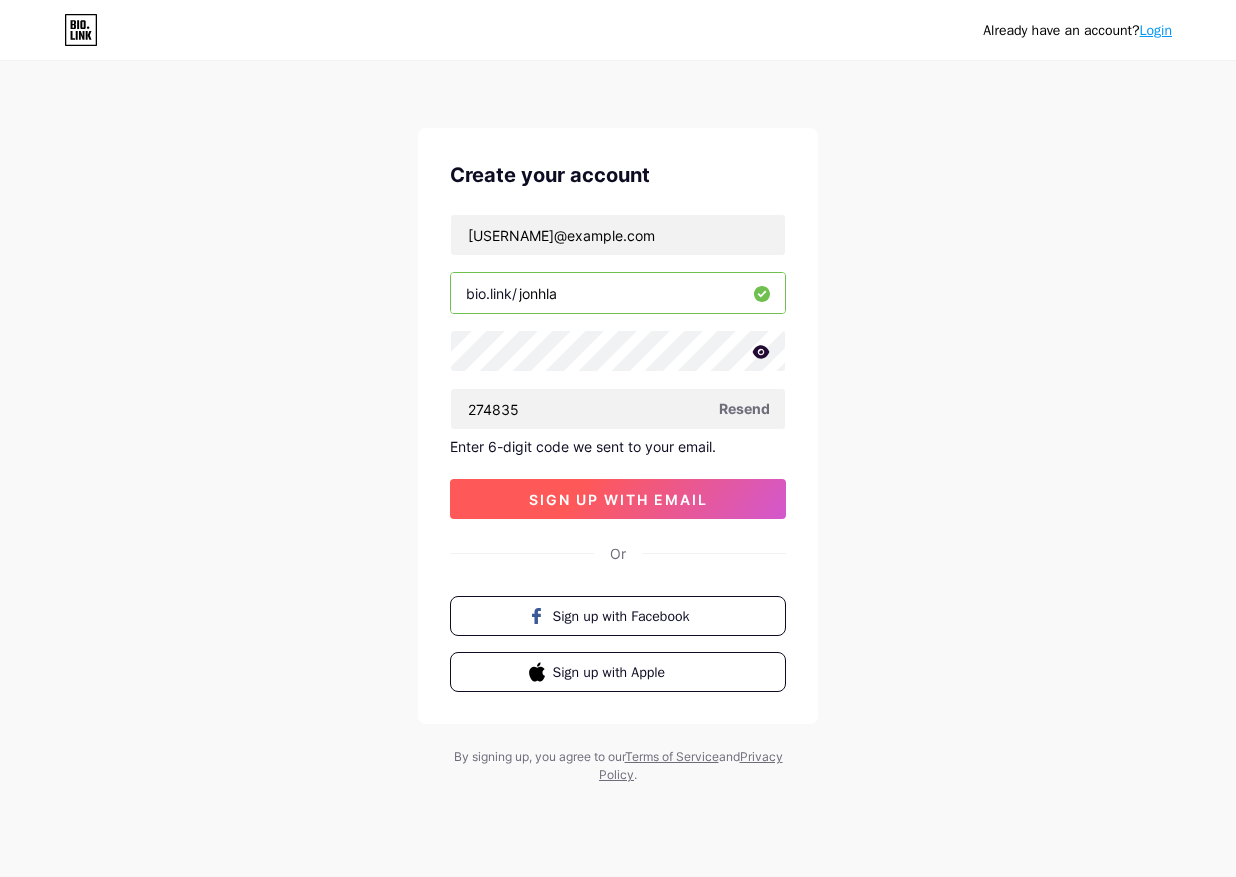 click on "sign up with email" at bounding box center [618, 499] 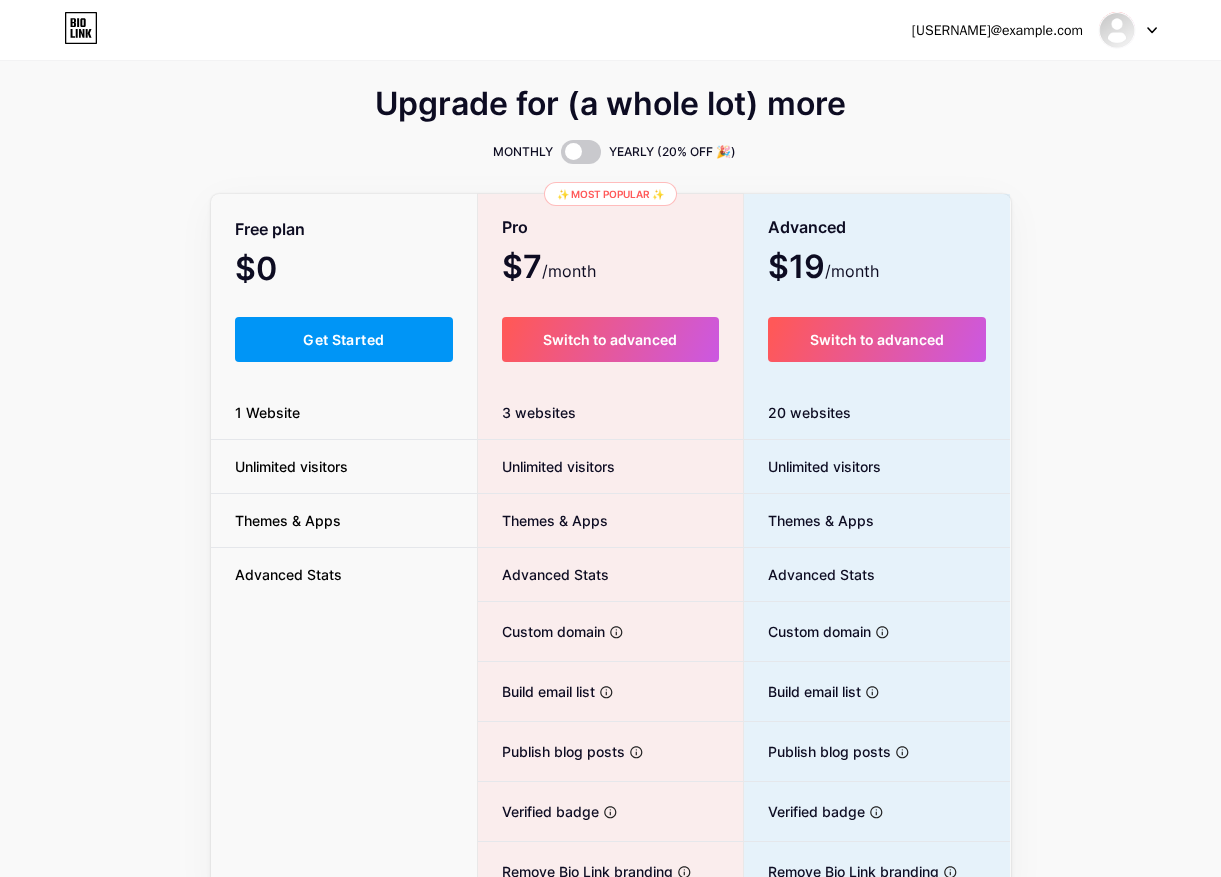 click at bounding box center (1128, 30) 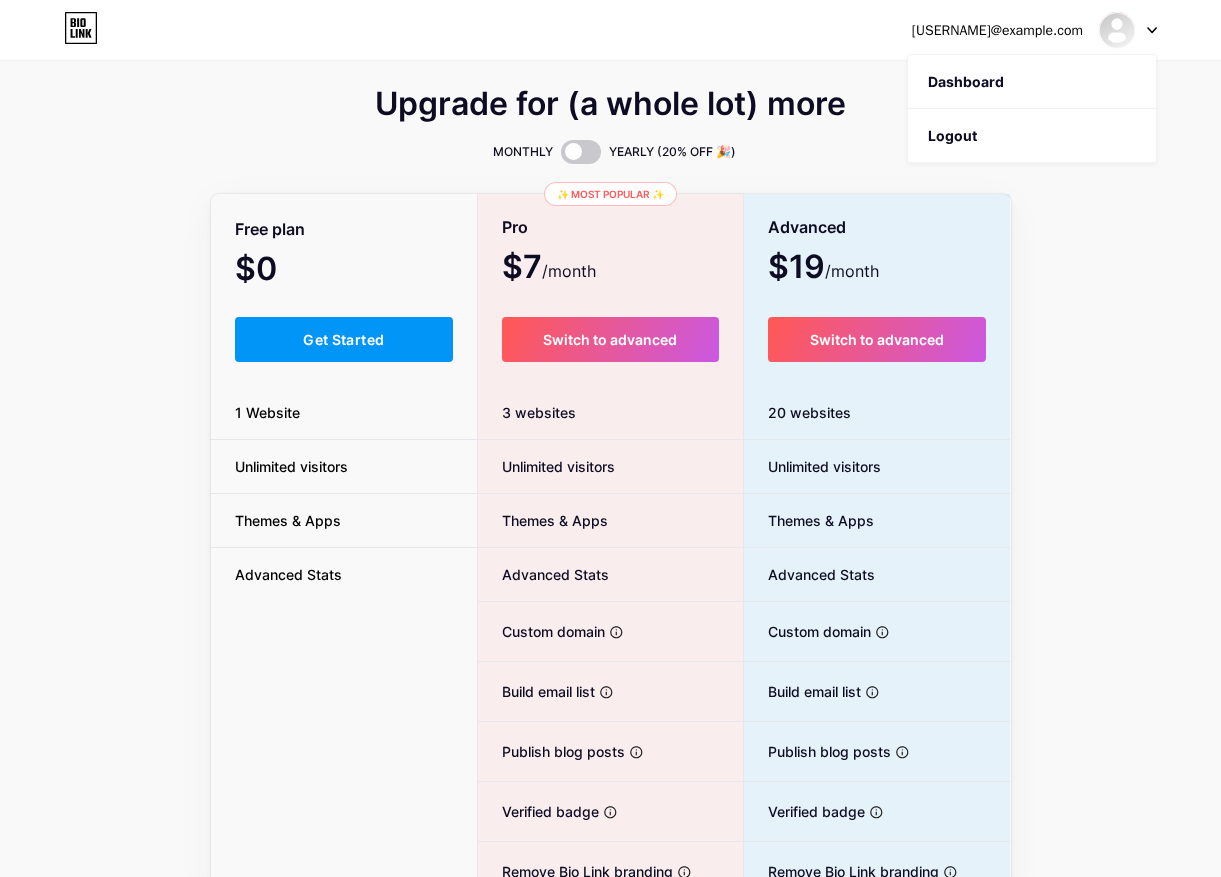 click on "[USERNAME]@example.com" at bounding box center (997, 30) 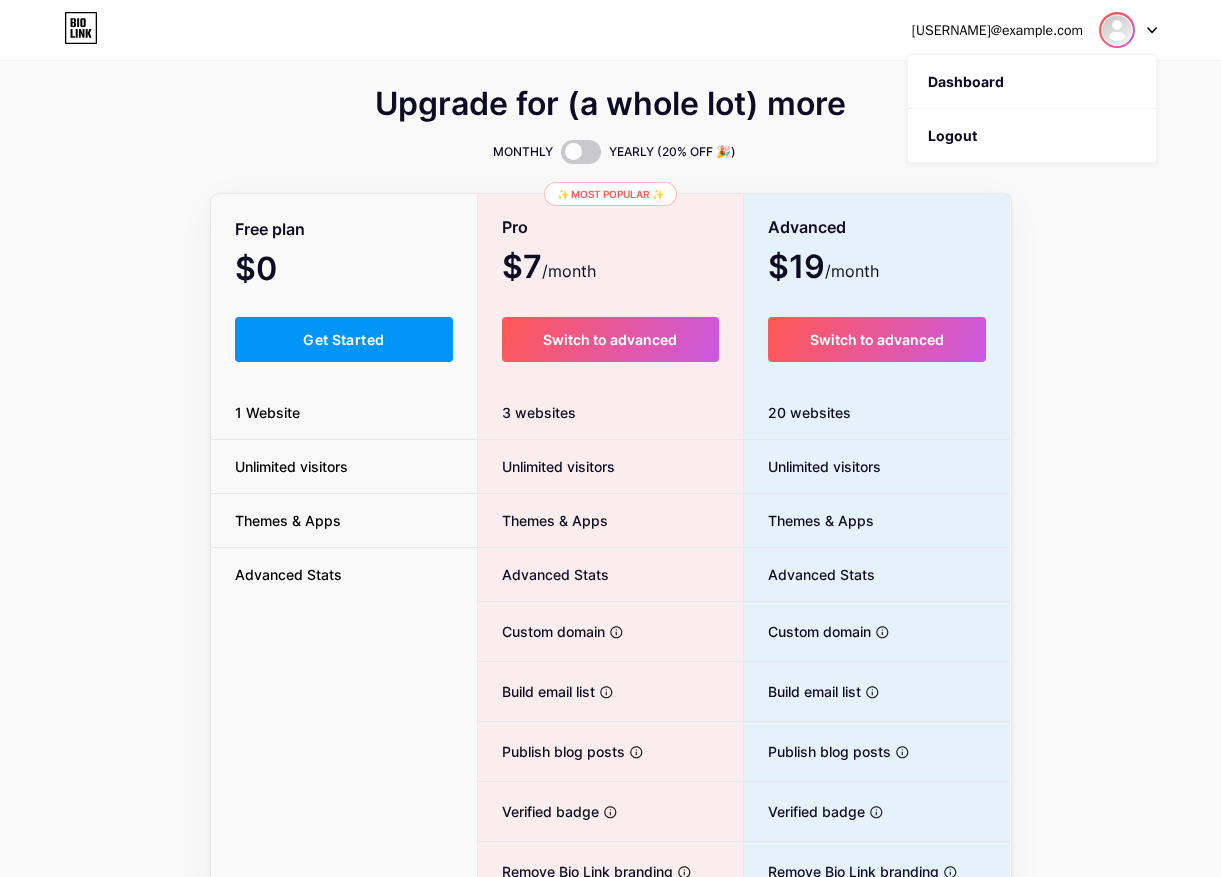click at bounding box center [1117, 30] 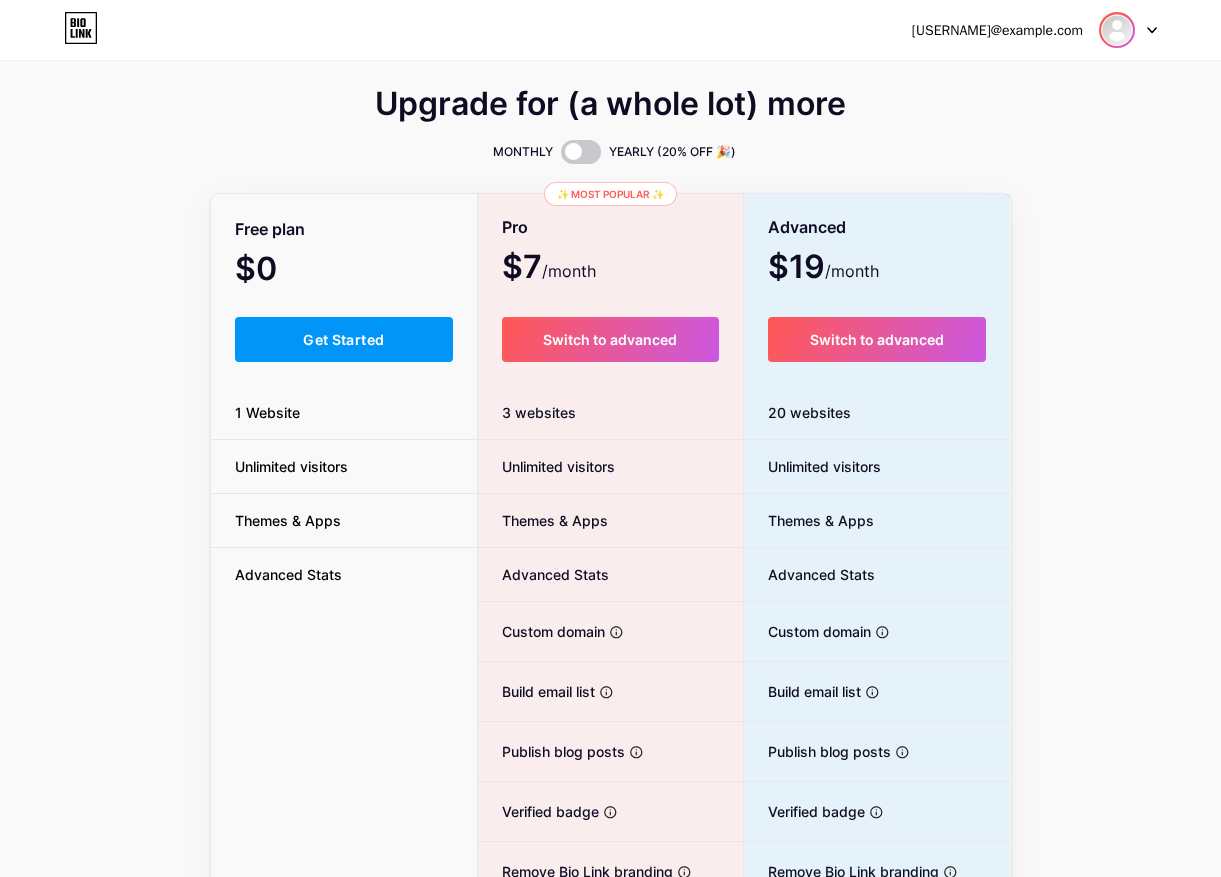 click at bounding box center (1117, 30) 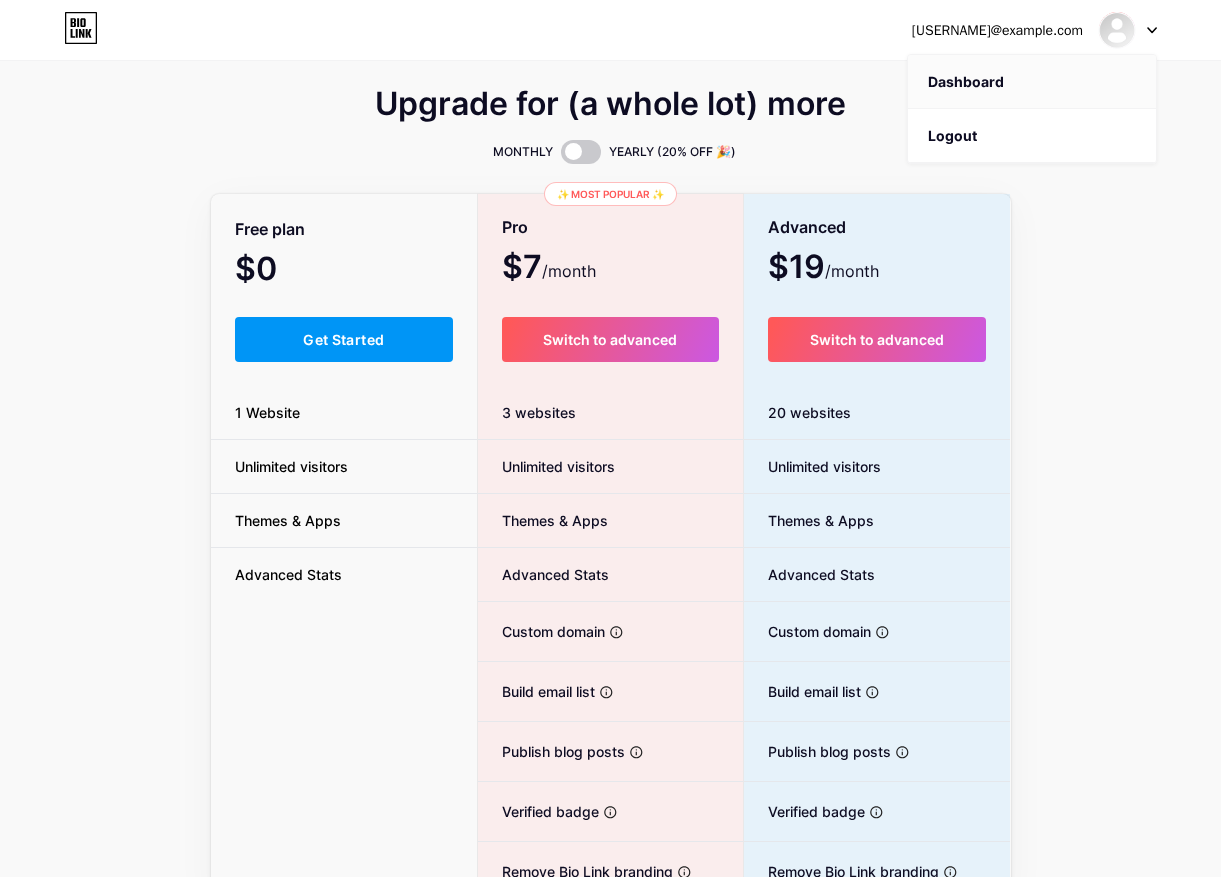 click on "Dashboard" at bounding box center (1032, 82) 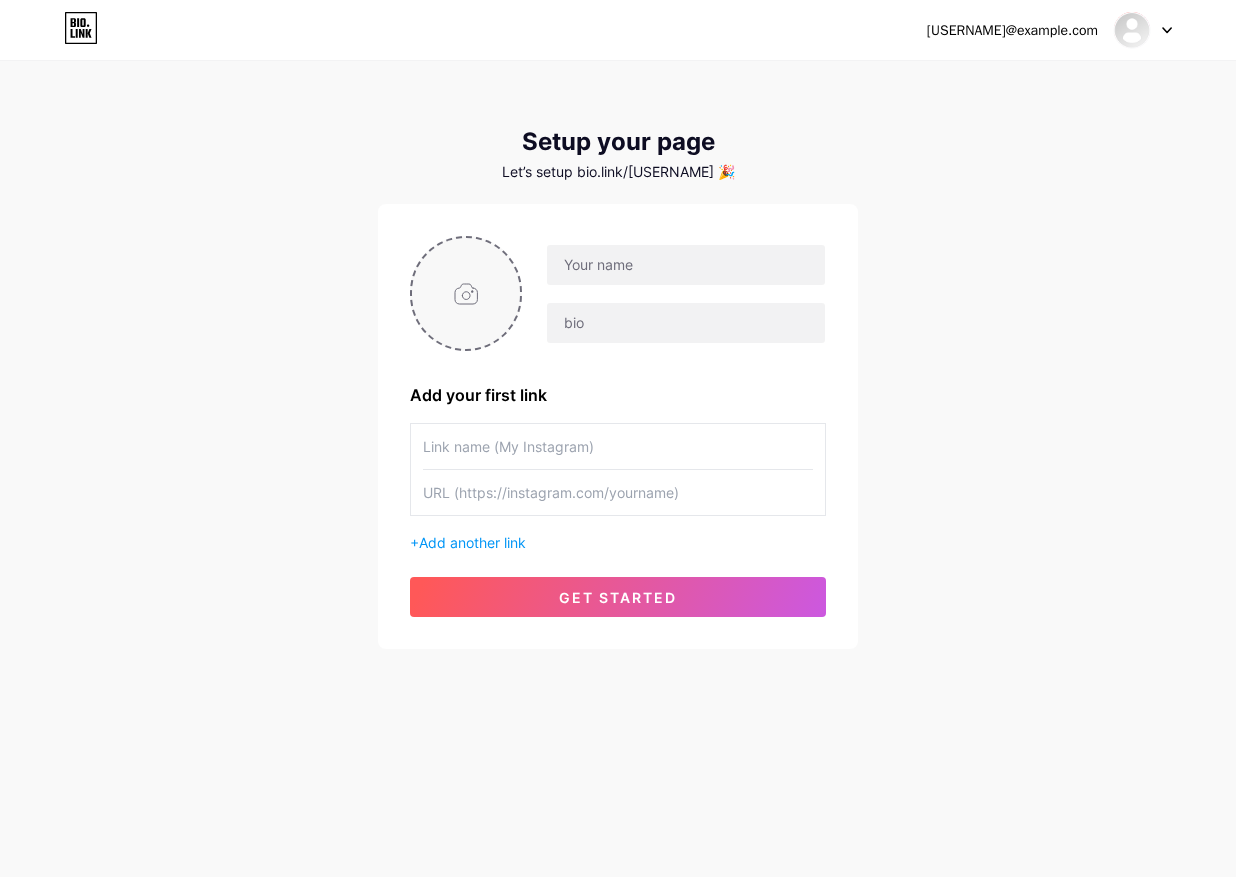 click at bounding box center (466, 293) 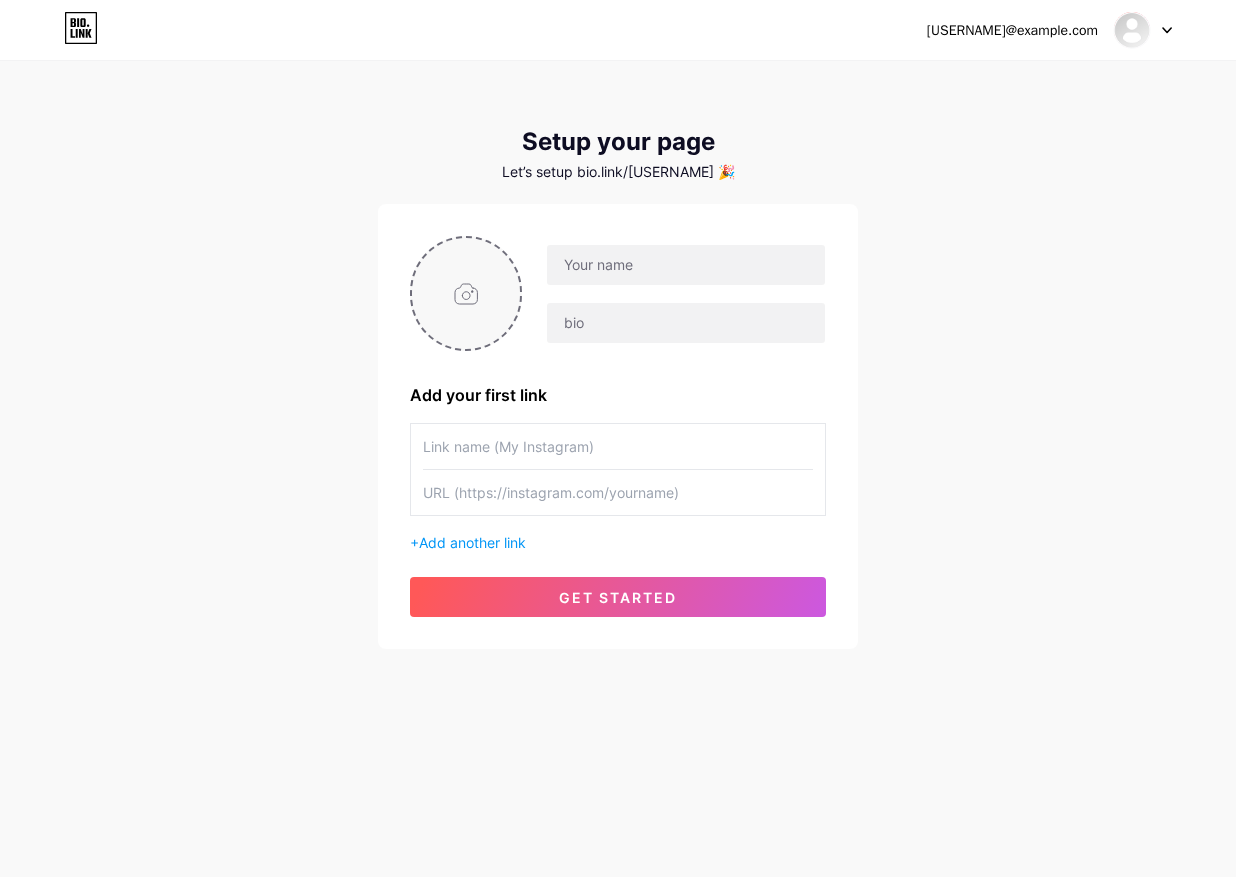 type on "C:\fakepath\Opera Snapshot_2025-07-25_152058_nayyertransportation.com.png" 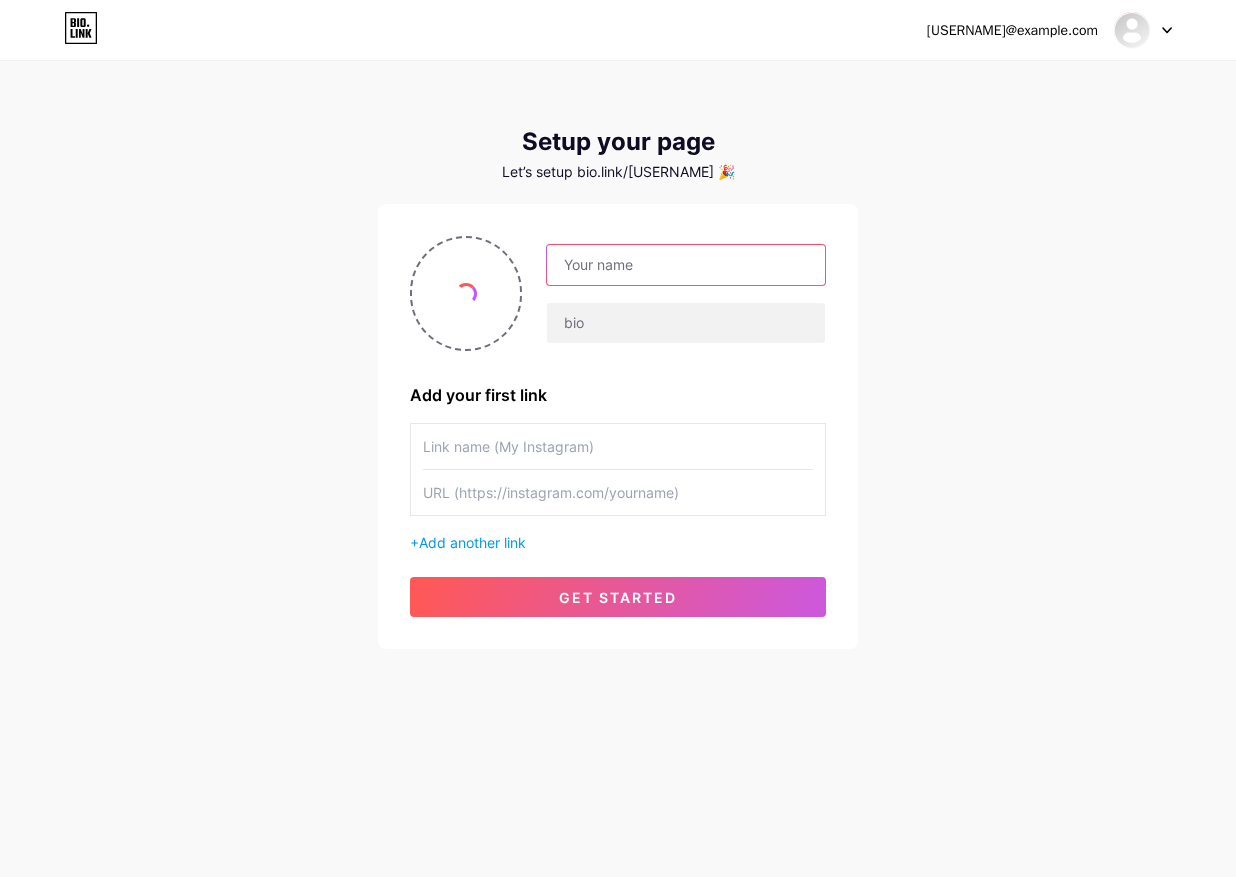 click at bounding box center (686, 265) 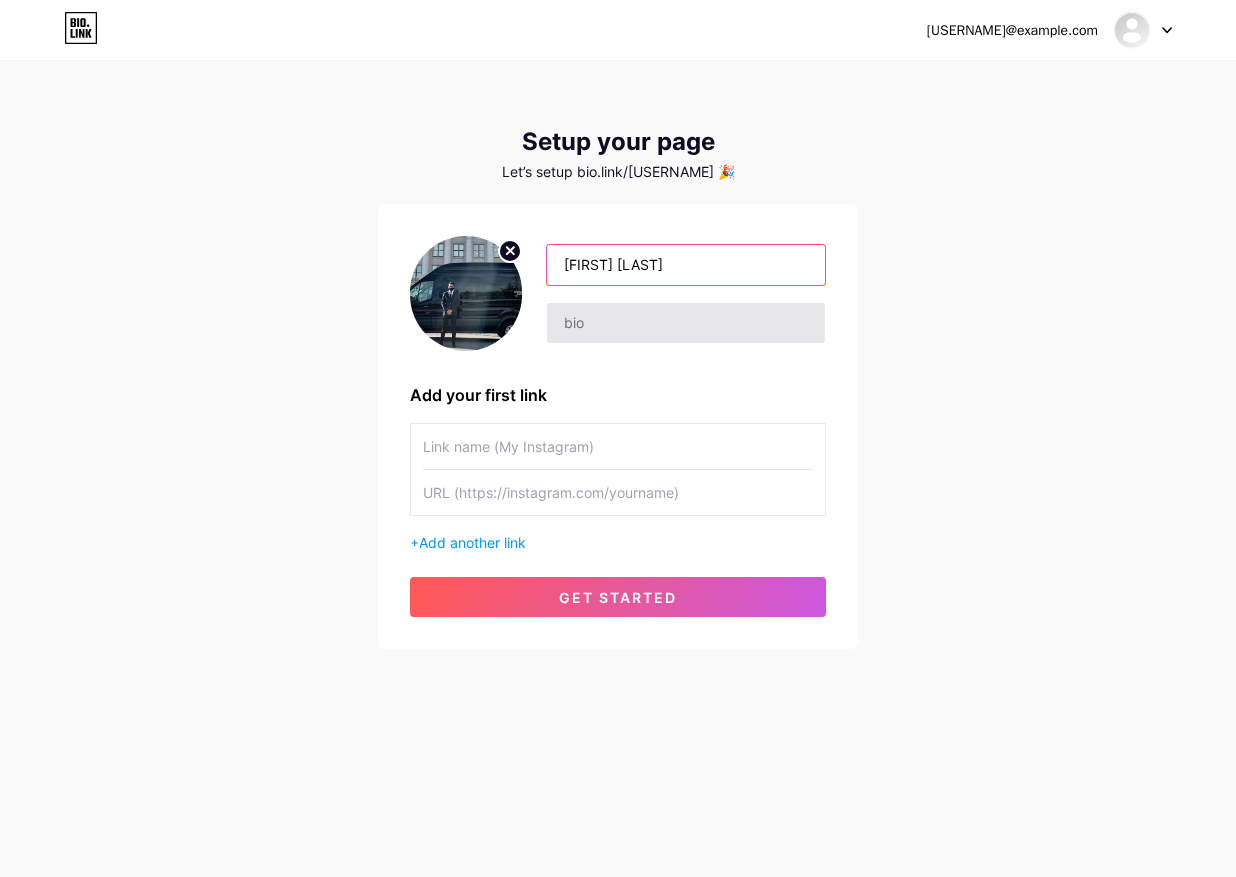 type on "[FIRST] [LAST]" 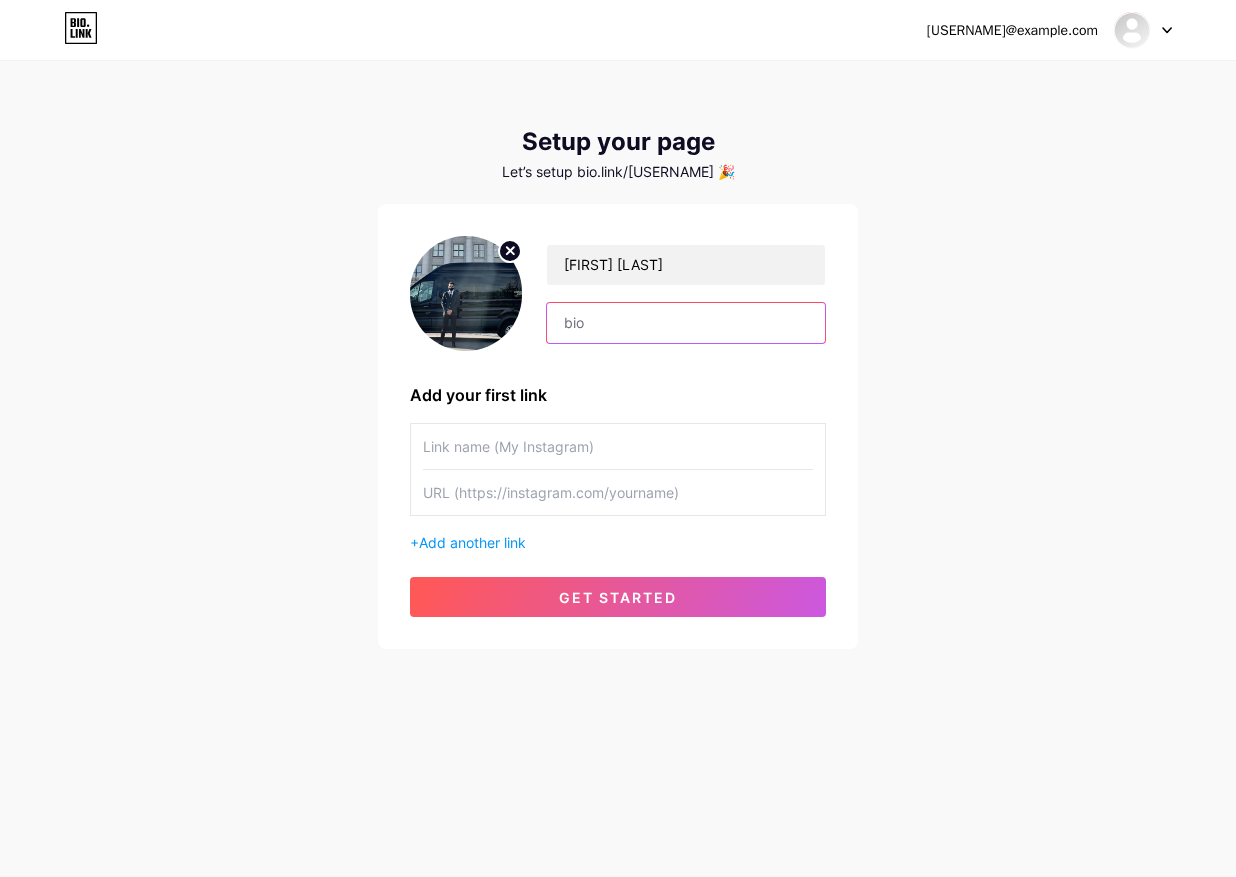 click at bounding box center [686, 323] 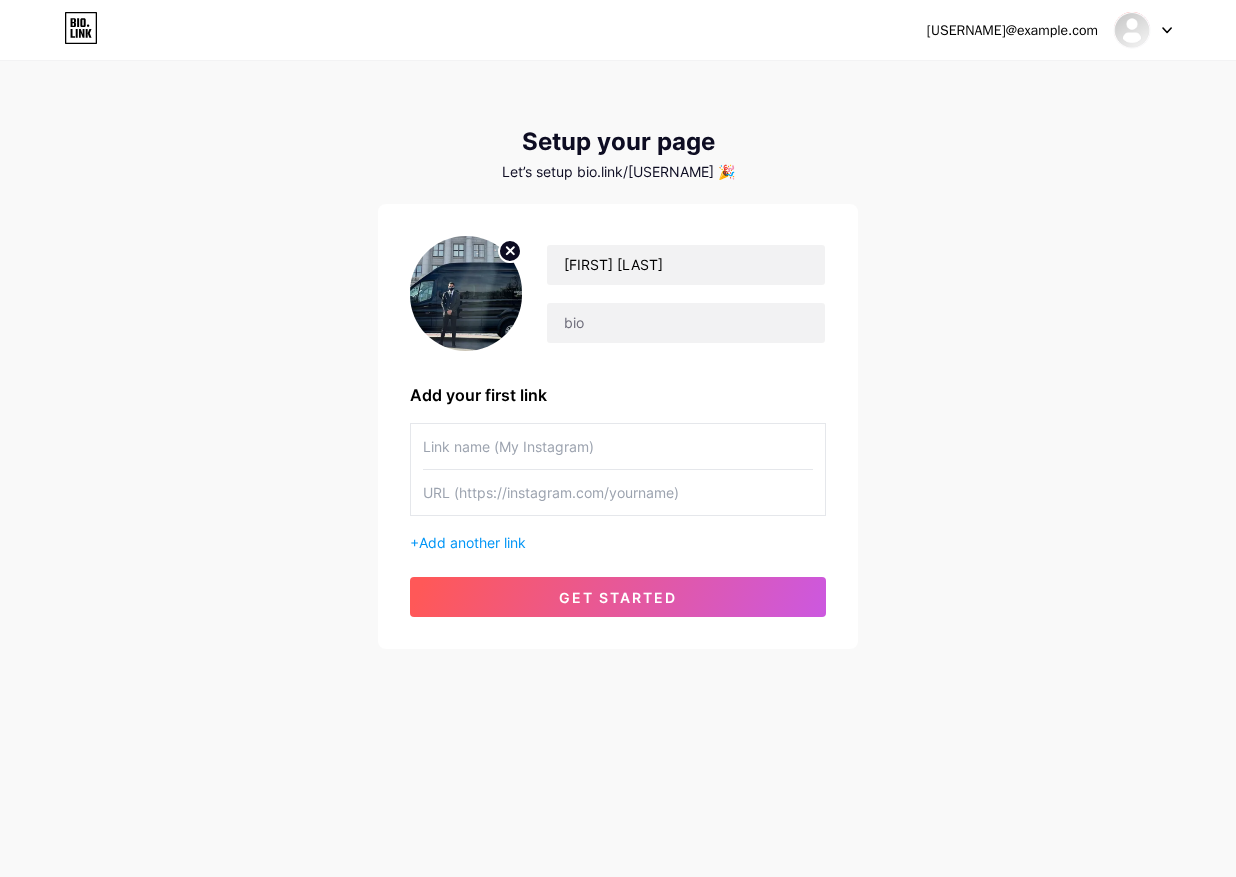 click at bounding box center (618, 446) 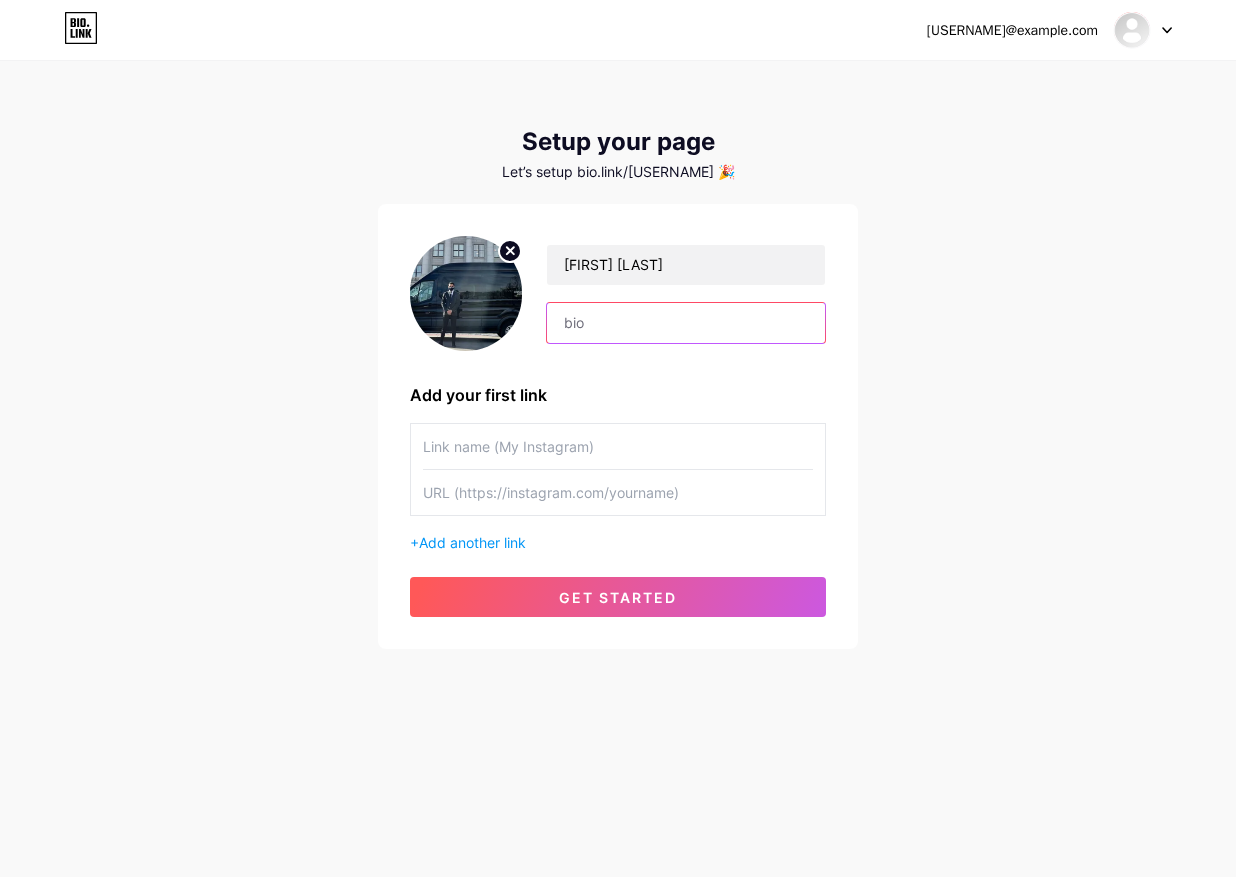 click at bounding box center [686, 323] 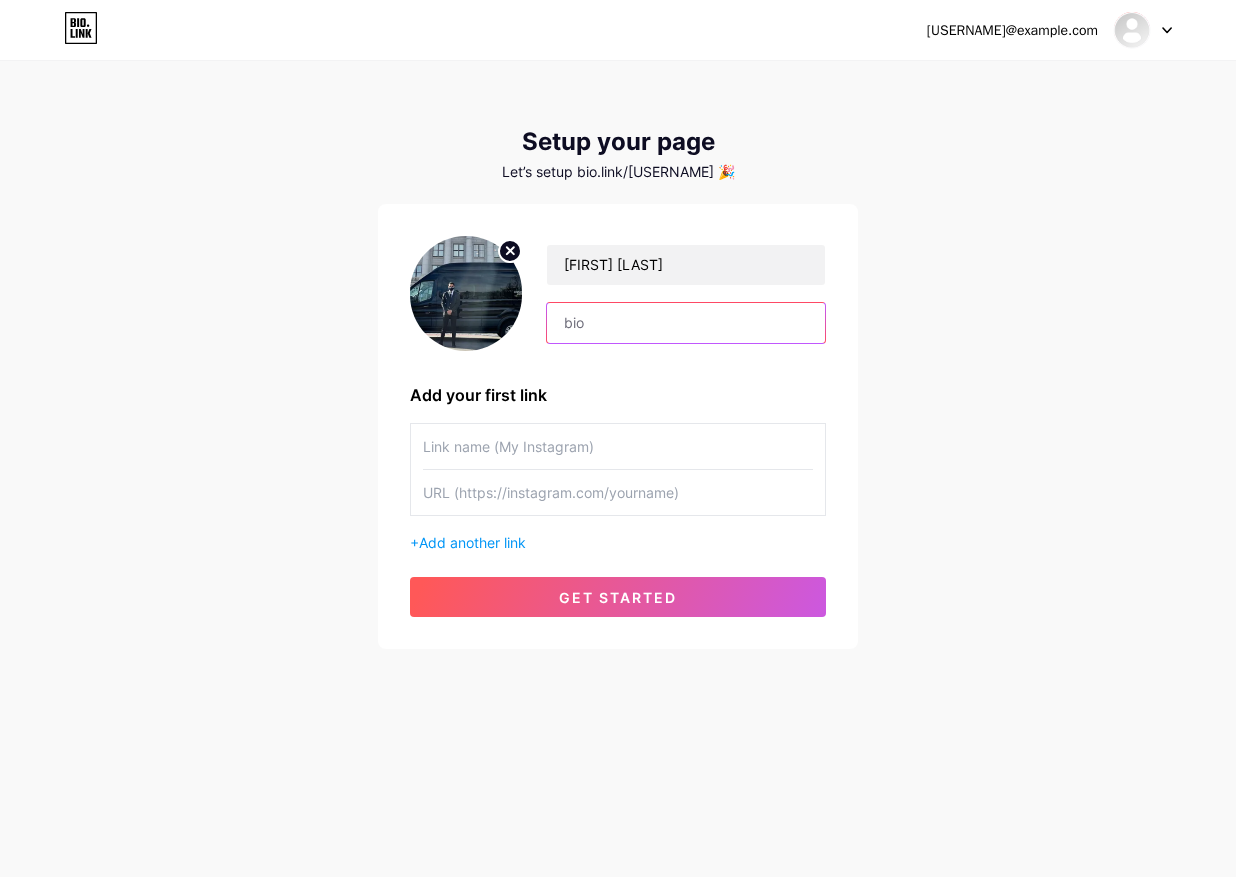 paste on "BLACK CAR SERVICE https://nayyertransportation.com/black-car-service-in-salt-lake-city-utah" 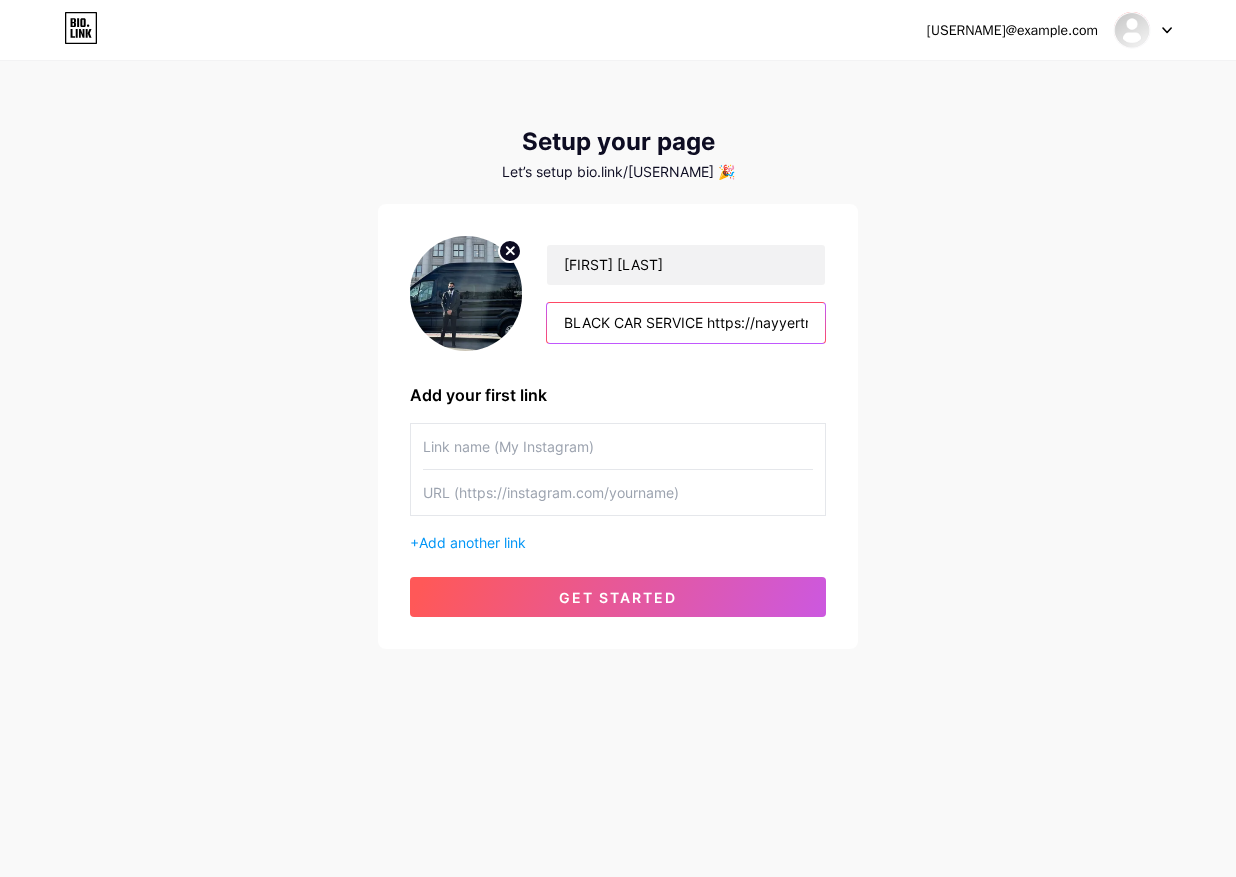 scroll, scrollTop: 0, scrollLeft: 387, axis: horizontal 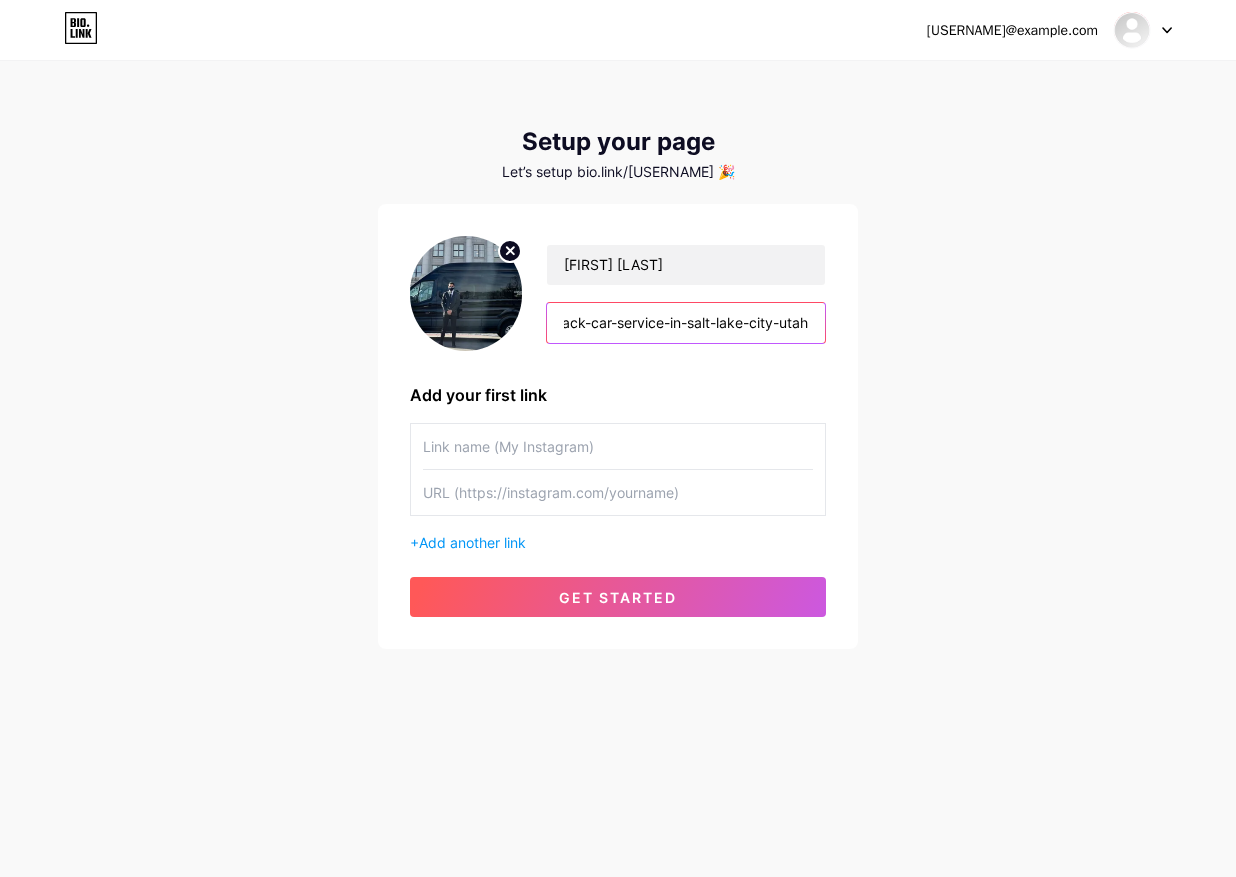 type on "BLACK CAR SERVICE https://nayyertransportation.com/black-car-service-in-salt-lake-city-utah" 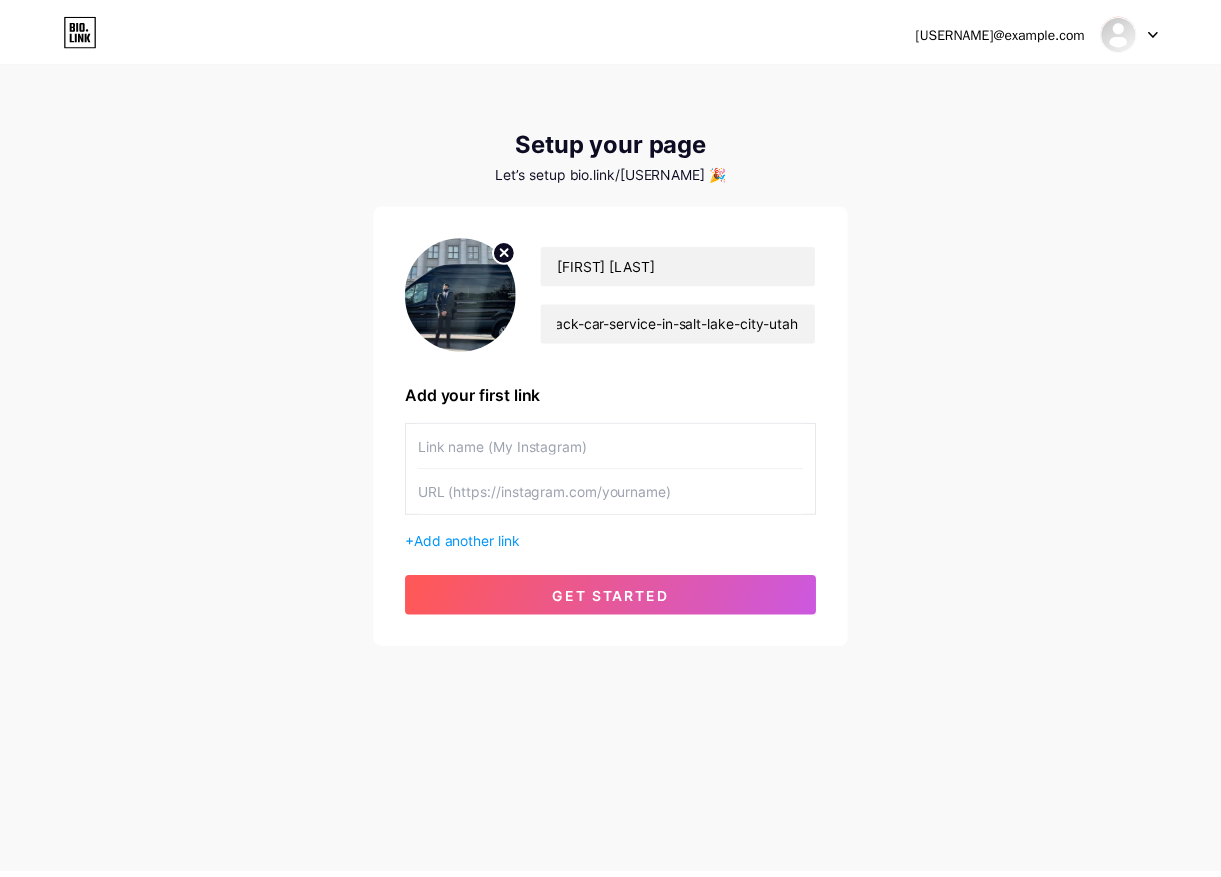 scroll, scrollTop: 0, scrollLeft: 0, axis: both 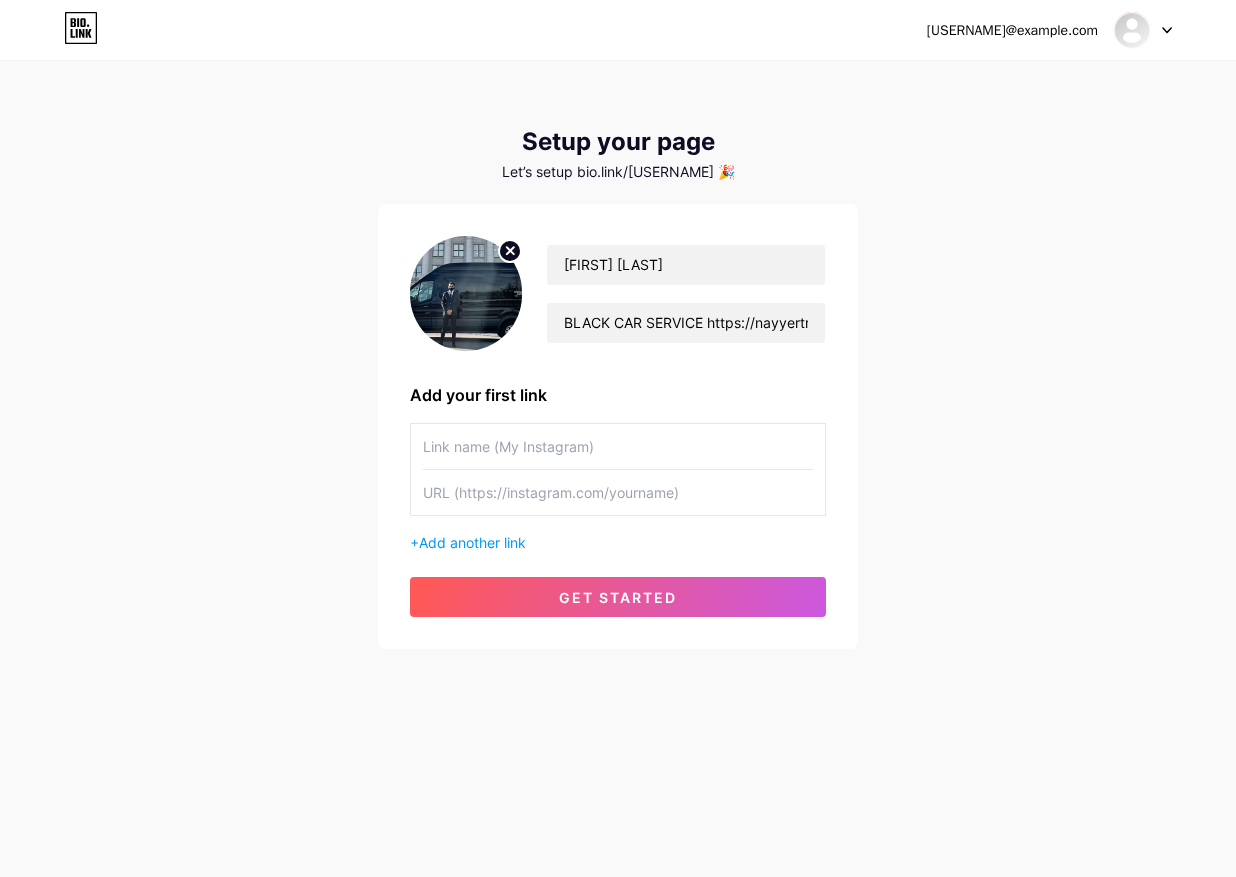click on "+  Add another link" at bounding box center (618, 542) 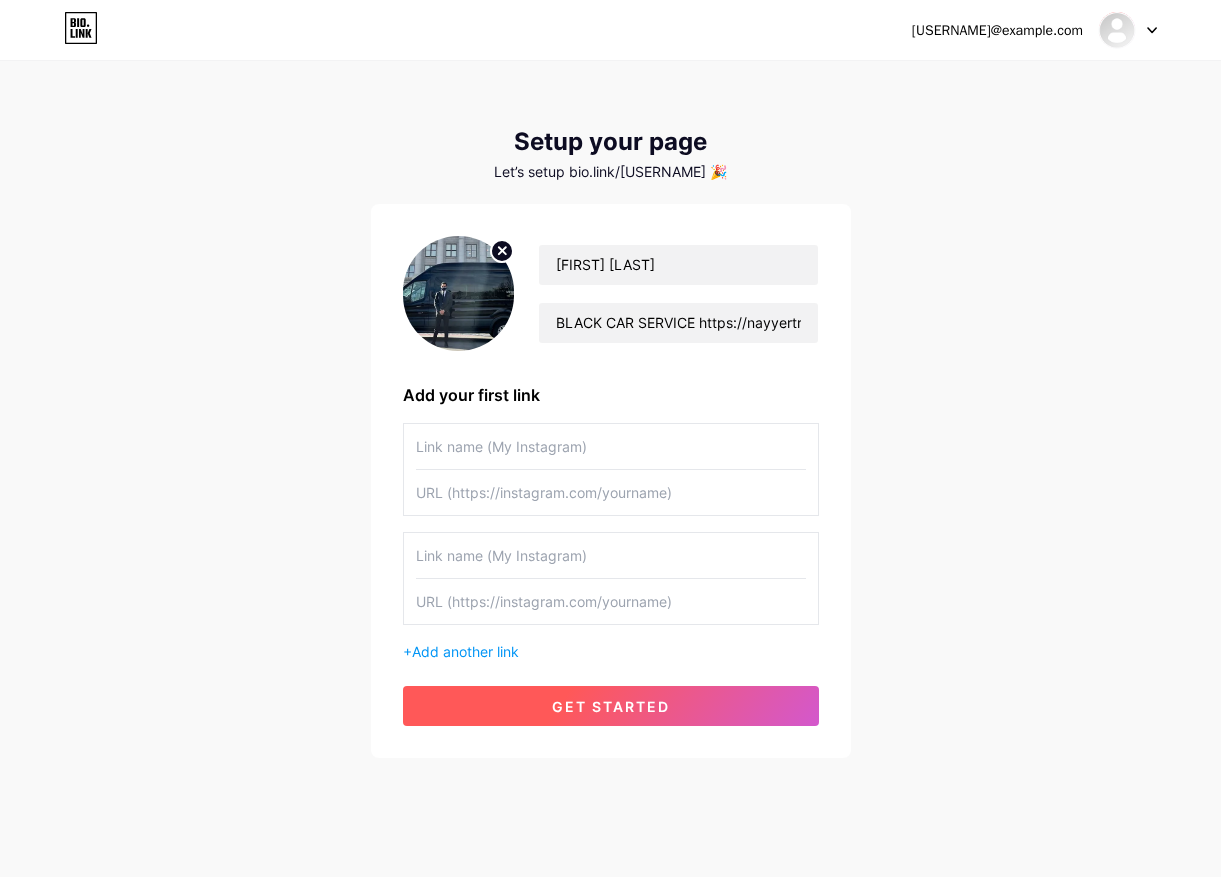 click on "get started" at bounding box center (611, 706) 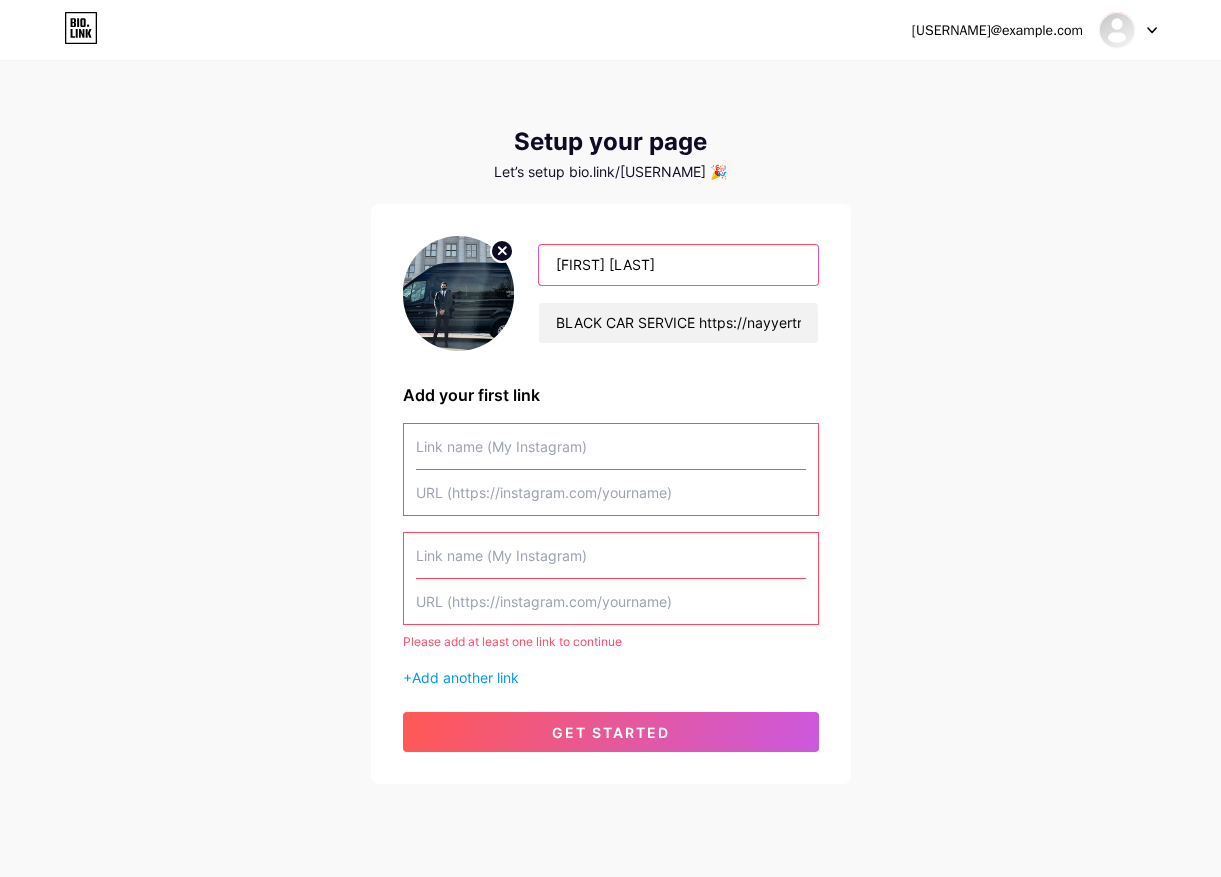 click on "[FIRST] [LAST]" at bounding box center [678, 265] 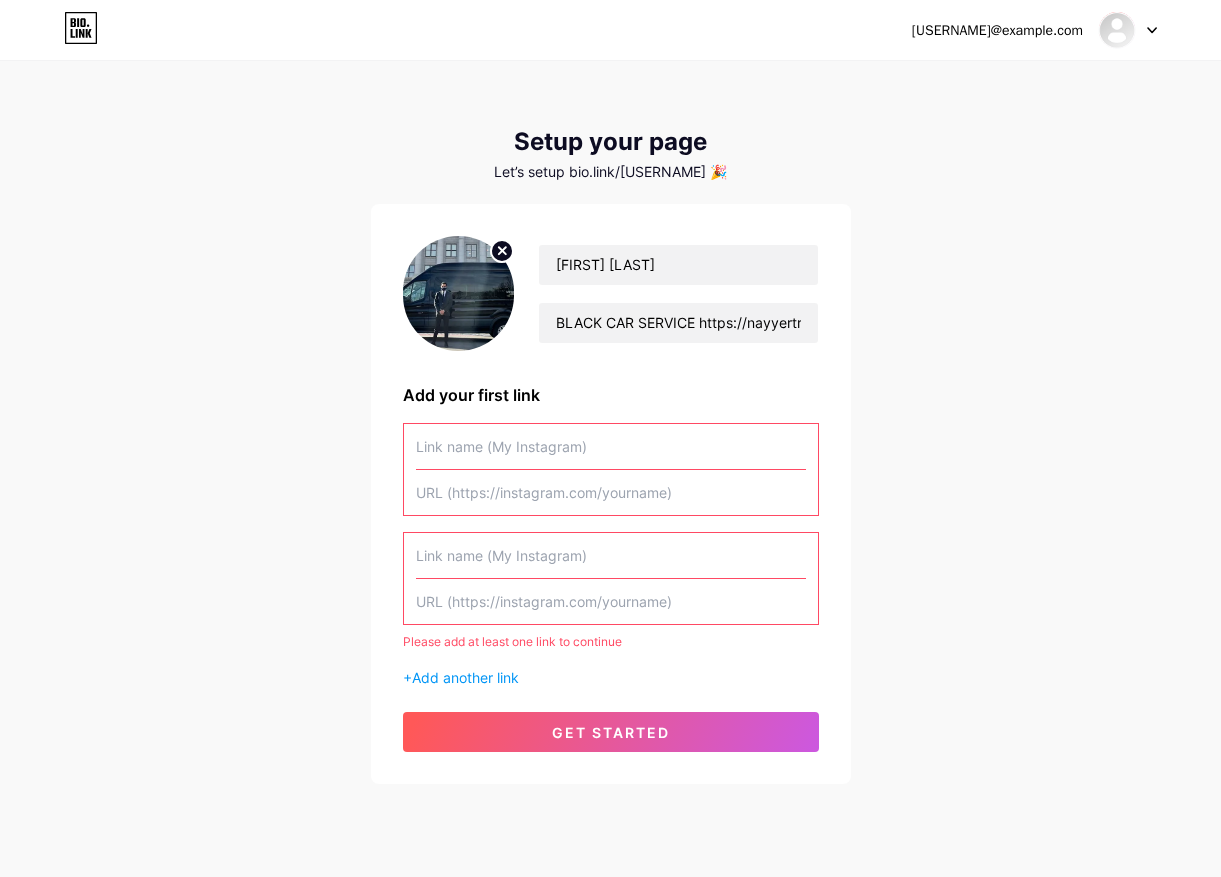 click on "[USERNAME]@example.com           Dashboard     Logout   Setup your page   Let’s setup bio.link/[USERNAME] 🎉               [FIRST] [LAST]     BLACK CAR SERVICE https://nayyertransportation.com/black-car-service-in-salt-lake-city-utah     Add your first link             Please add at least one link to continue
+  Add another link     get started" at bounding box center [610, 424] 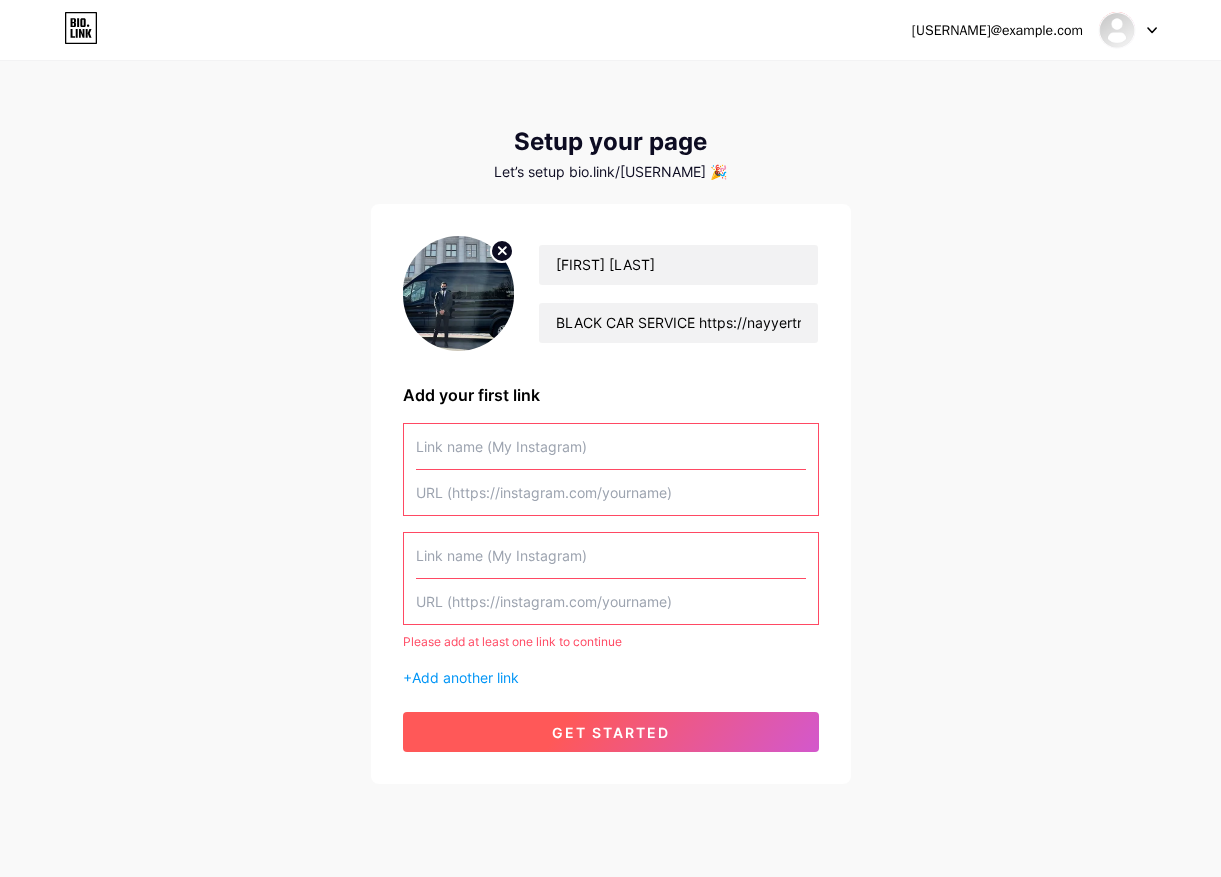 click on "get started" at bounding box center (611, 732) 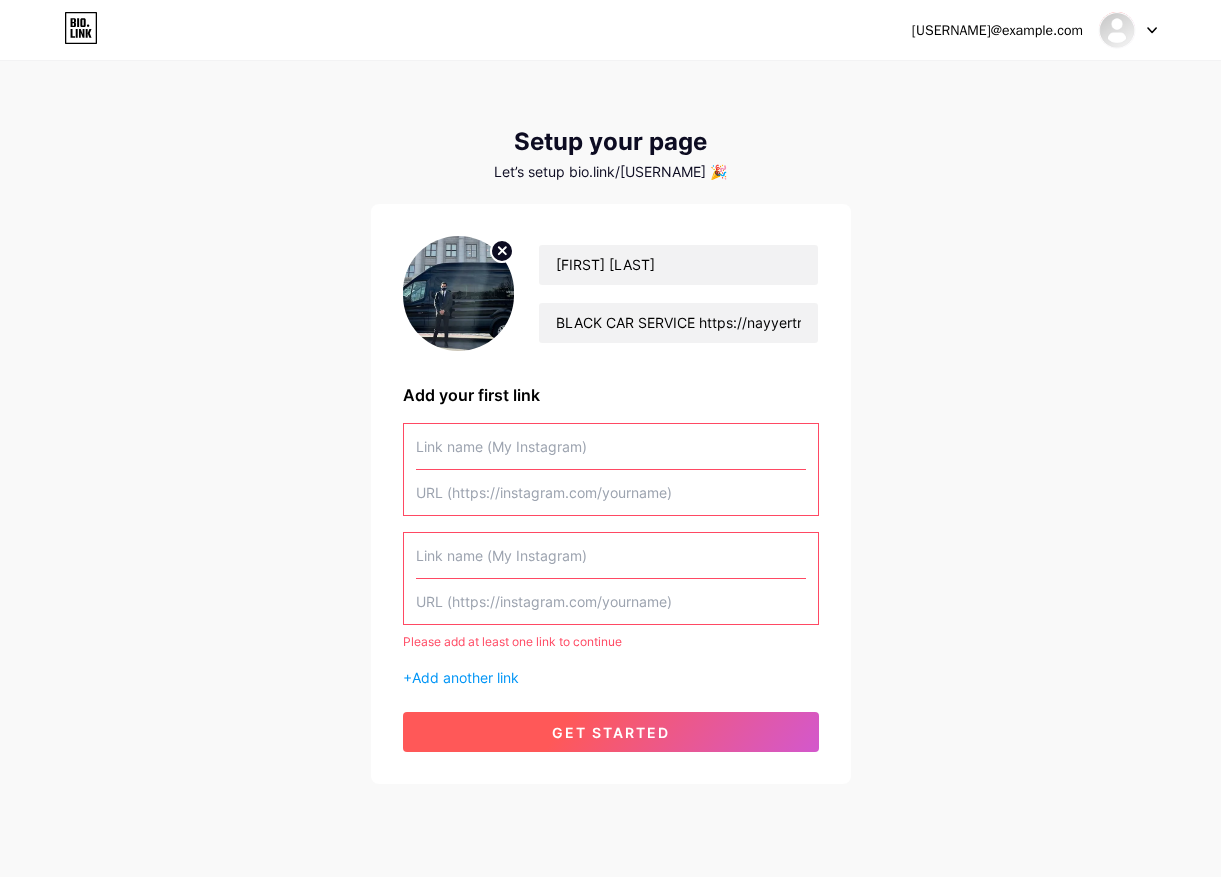 click on "get started" at bounding box center [611, 732] 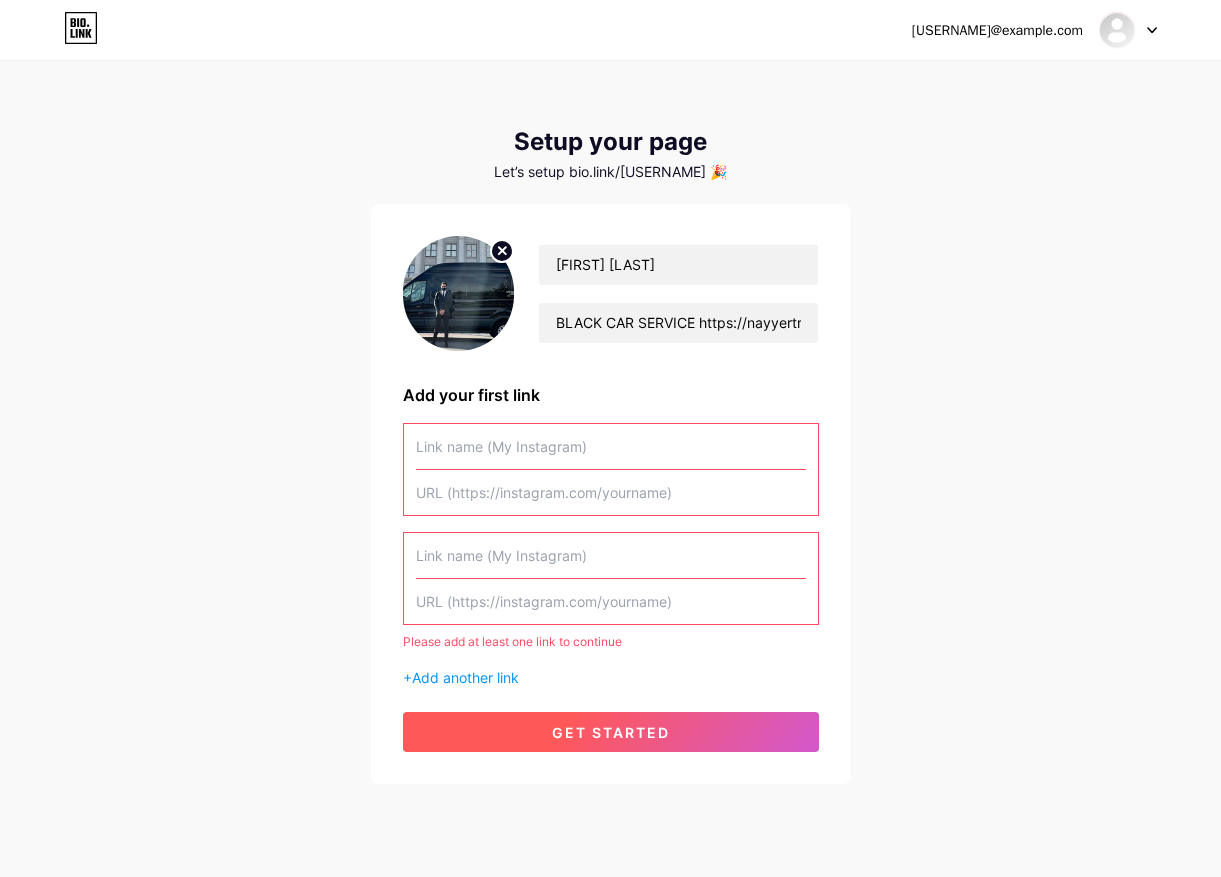 click on "get started" at bounding box center [611, 732] 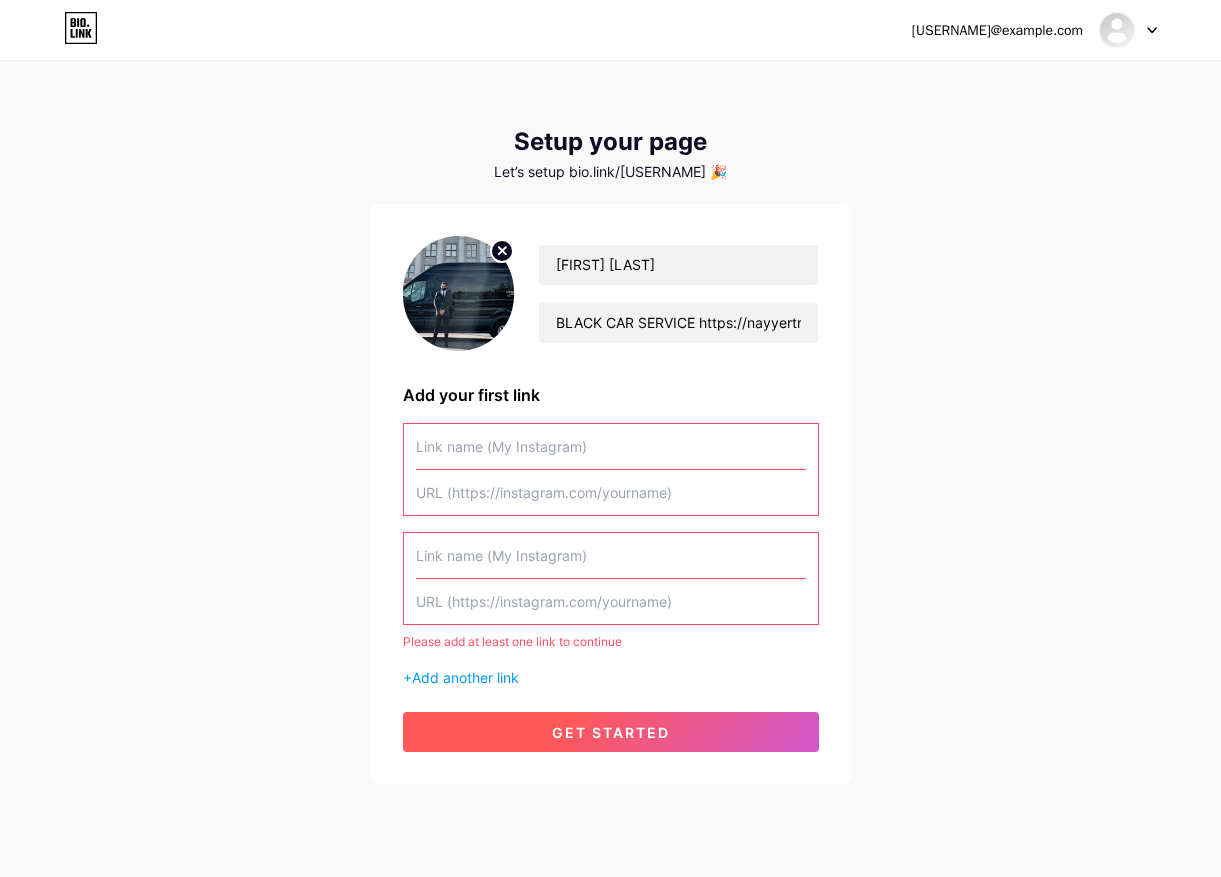 click on "get started" at bounding box center [611, 732] 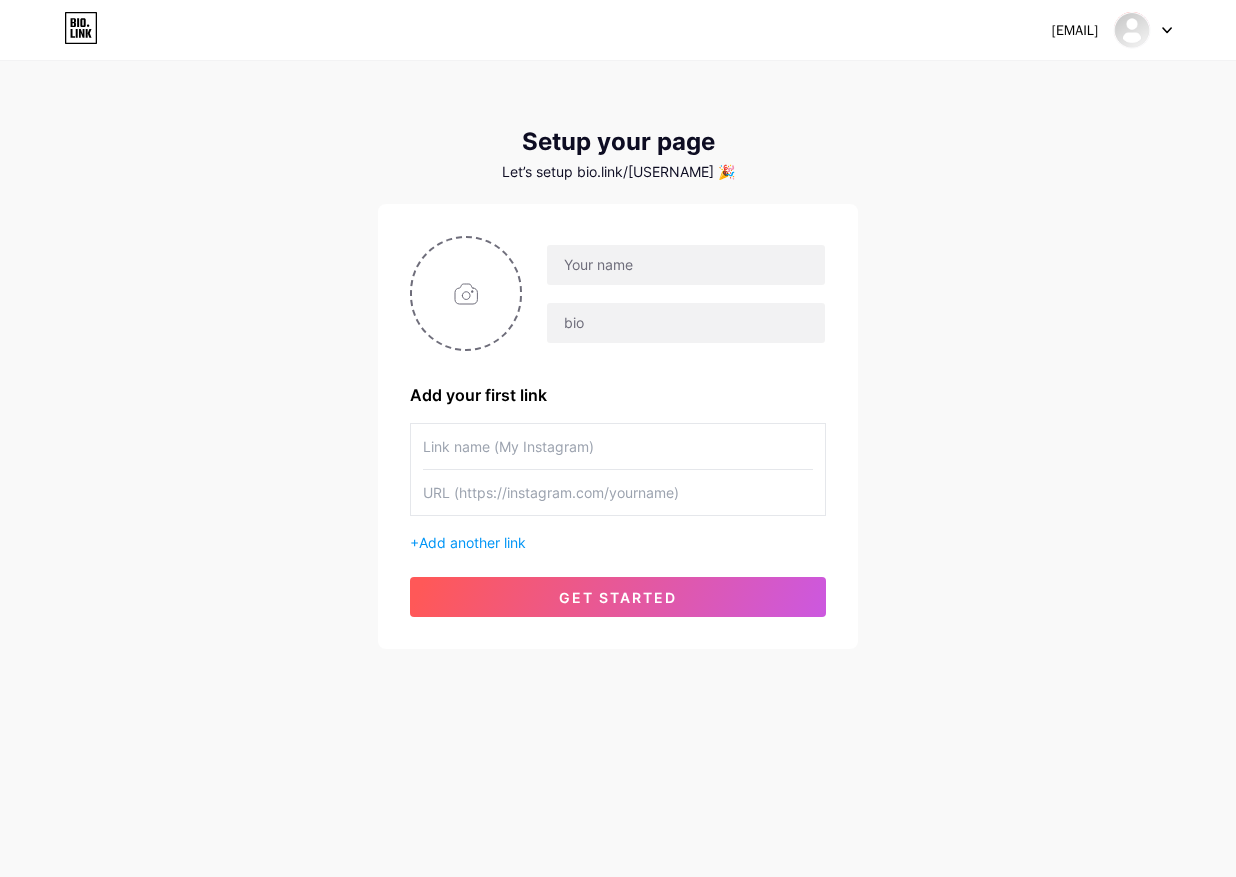 scroll, scrollTop: 0, scrollLeft: 0, axis: both 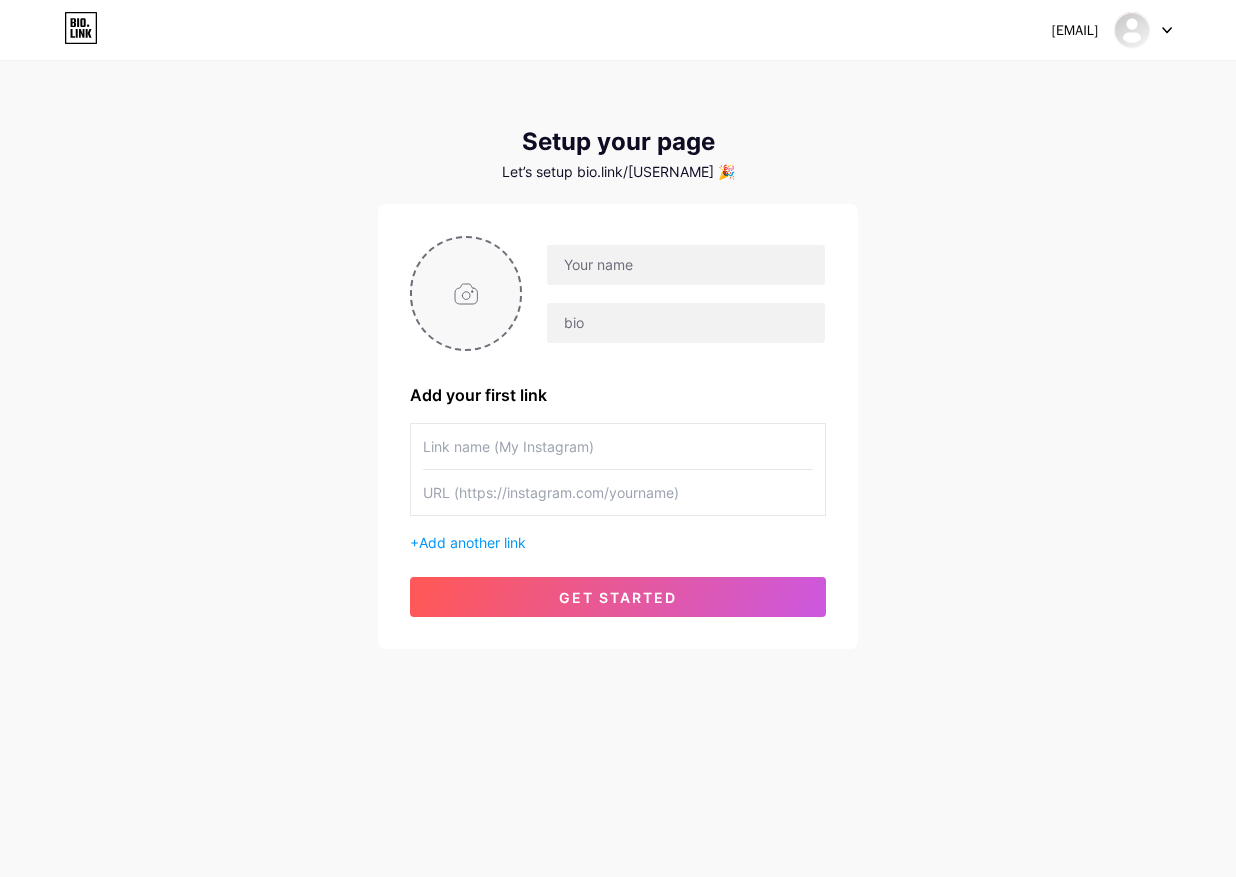 click at bounding box center [466, 293] 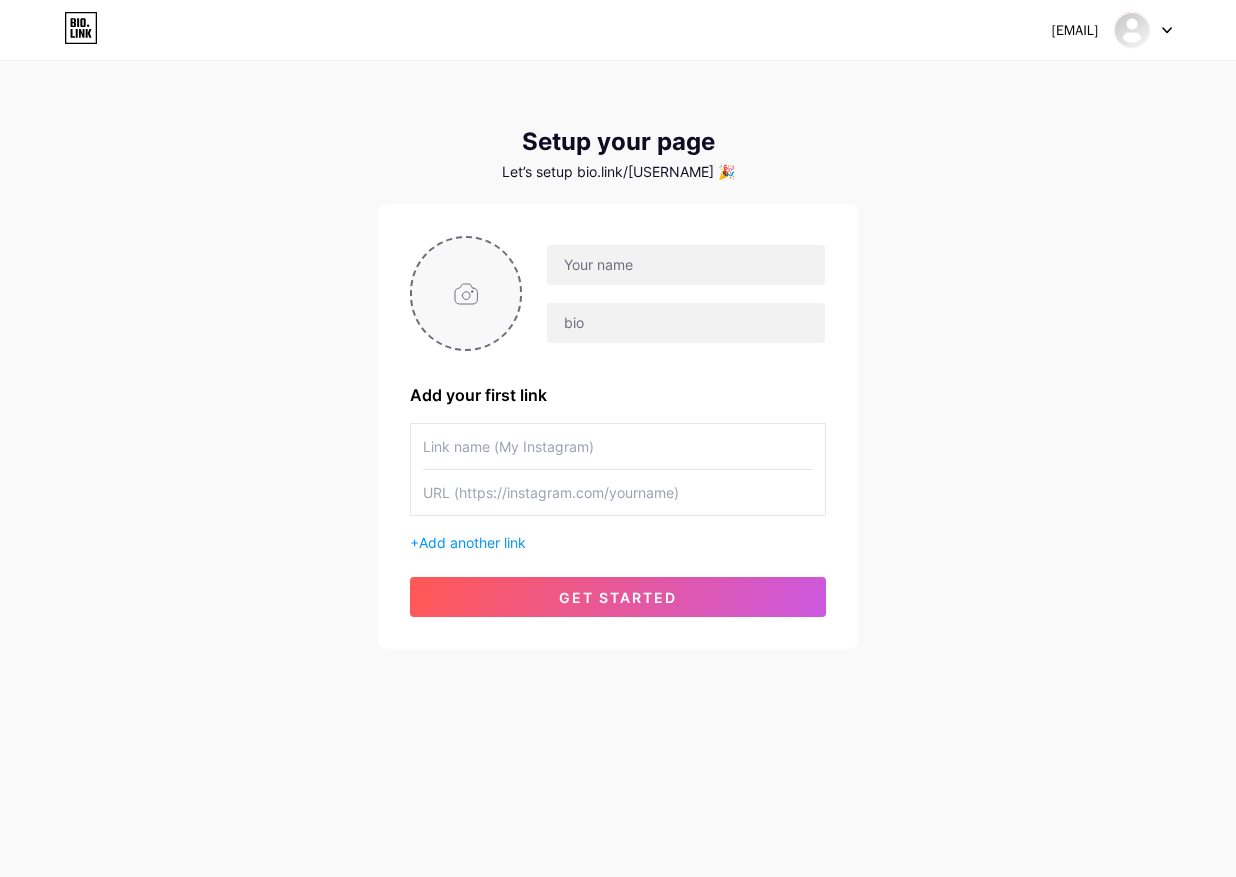 type on "C:\fakepath\Opera Snapshot_2025-07-25_152058_[EMAIL]" 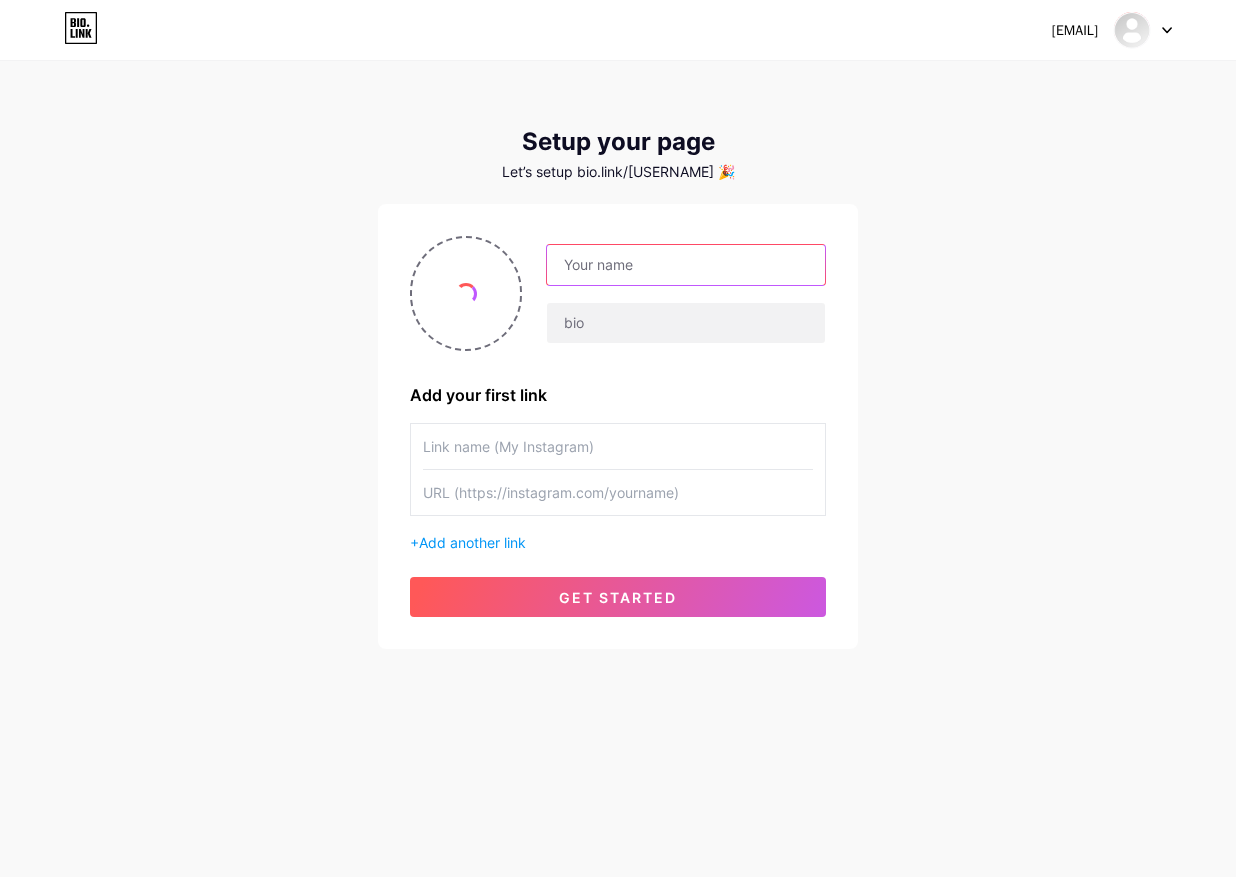 click at bounding box center (686, 265) 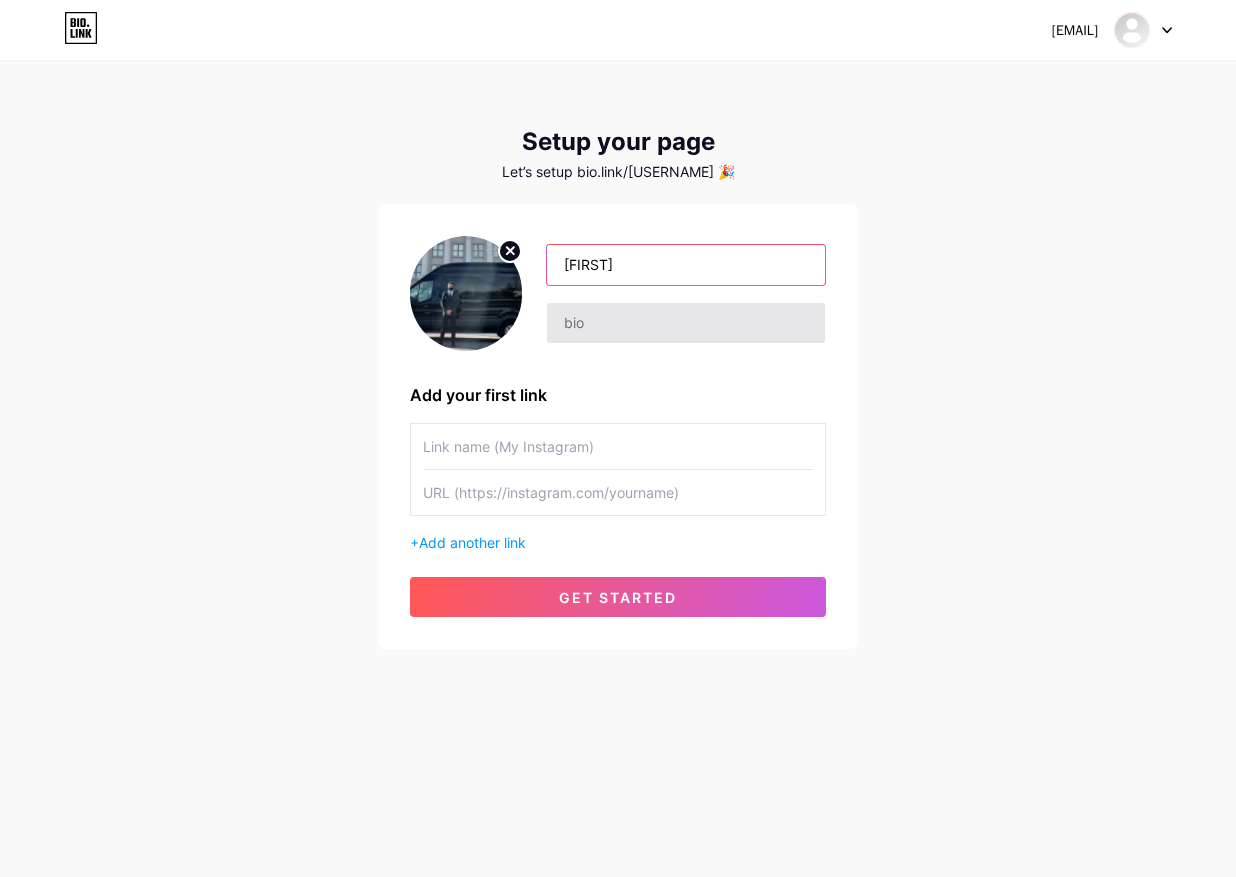type on "[FIRST]" 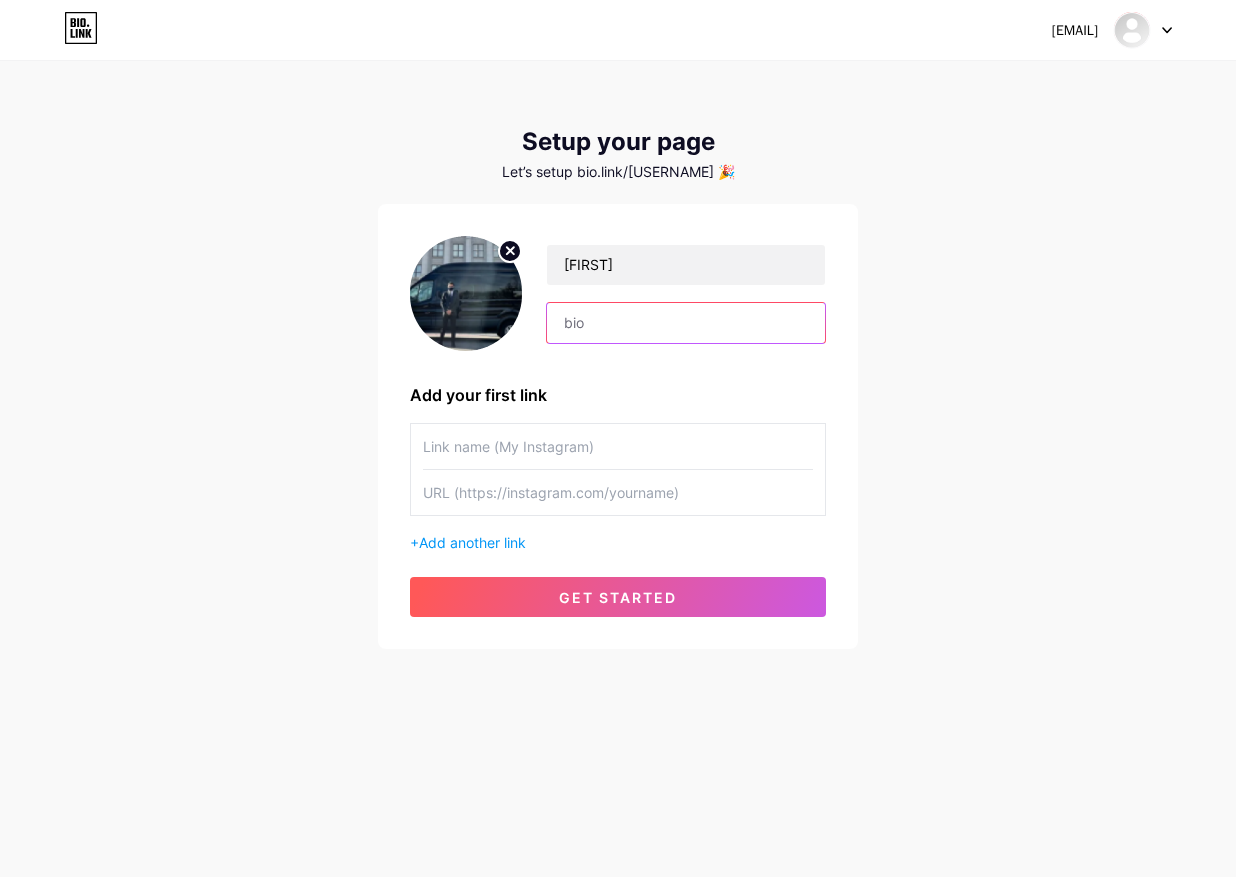 click at bounding box center (686, 323) 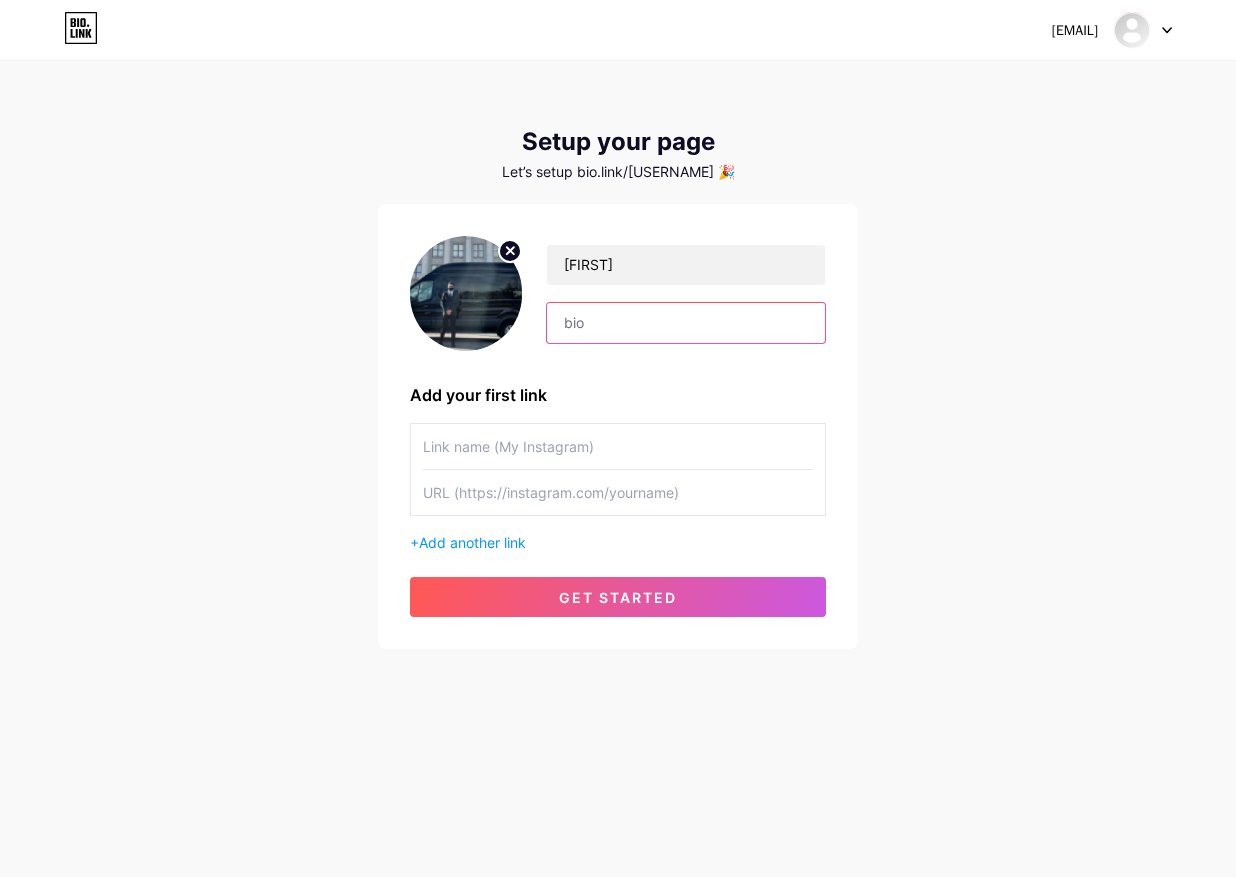 paste on "BLACK CAR SERVICE https://nayyertransportation.com/black-car-service-in-[CITY]-[STATE]" 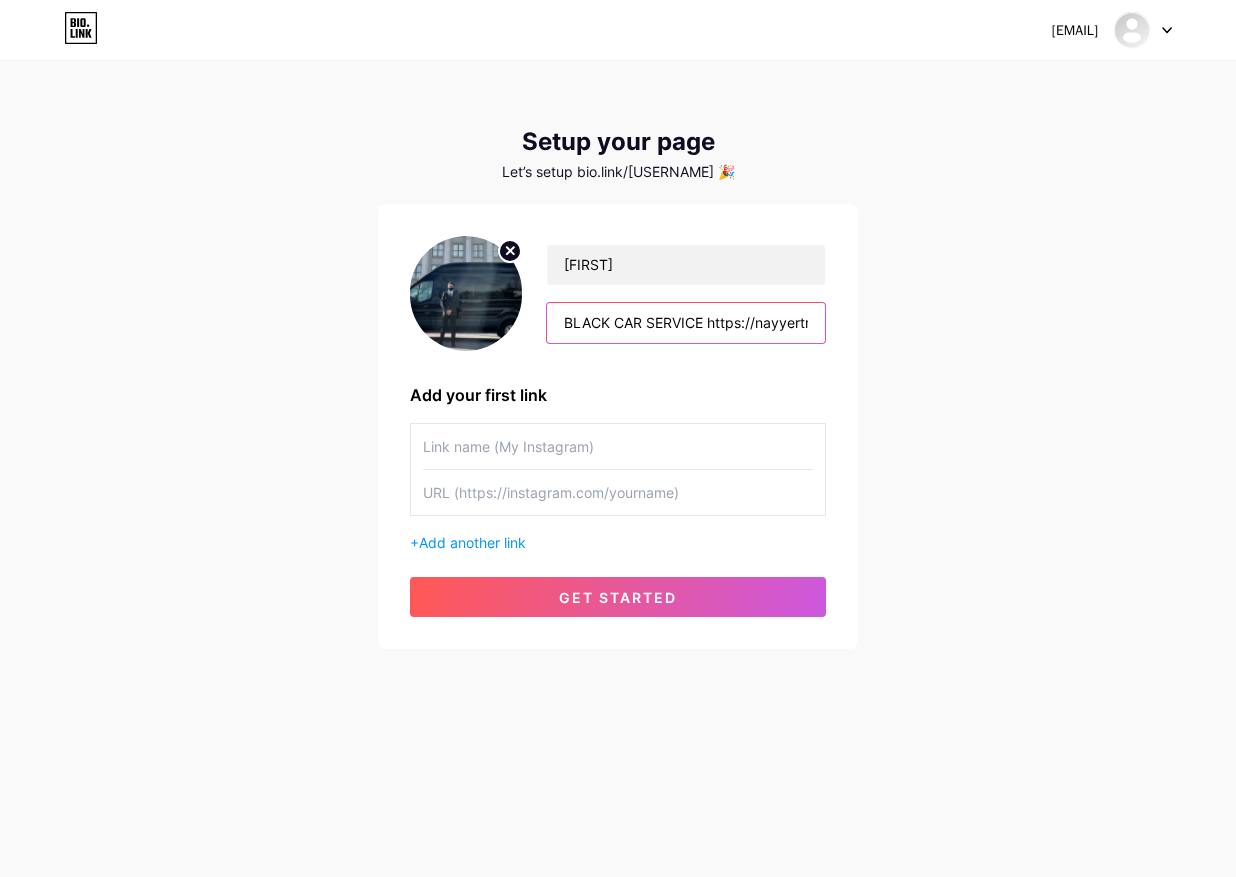 scroll, scrollTop: 0, scrollLeft: 387, axis: horizontal 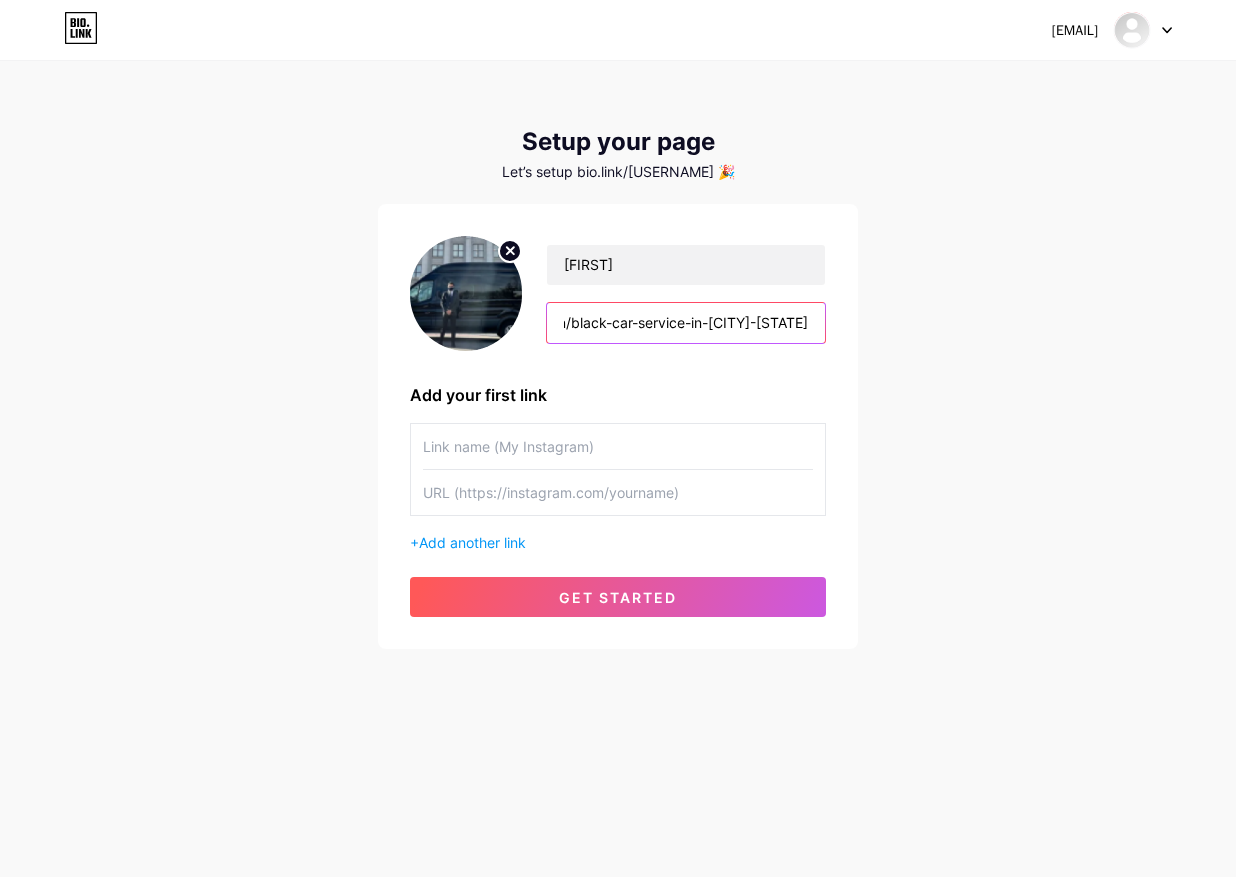 type on "BLACK CAR SERVICE https://nayyertransportation.com/black-car-service-in-[CITY]-[STATE]" 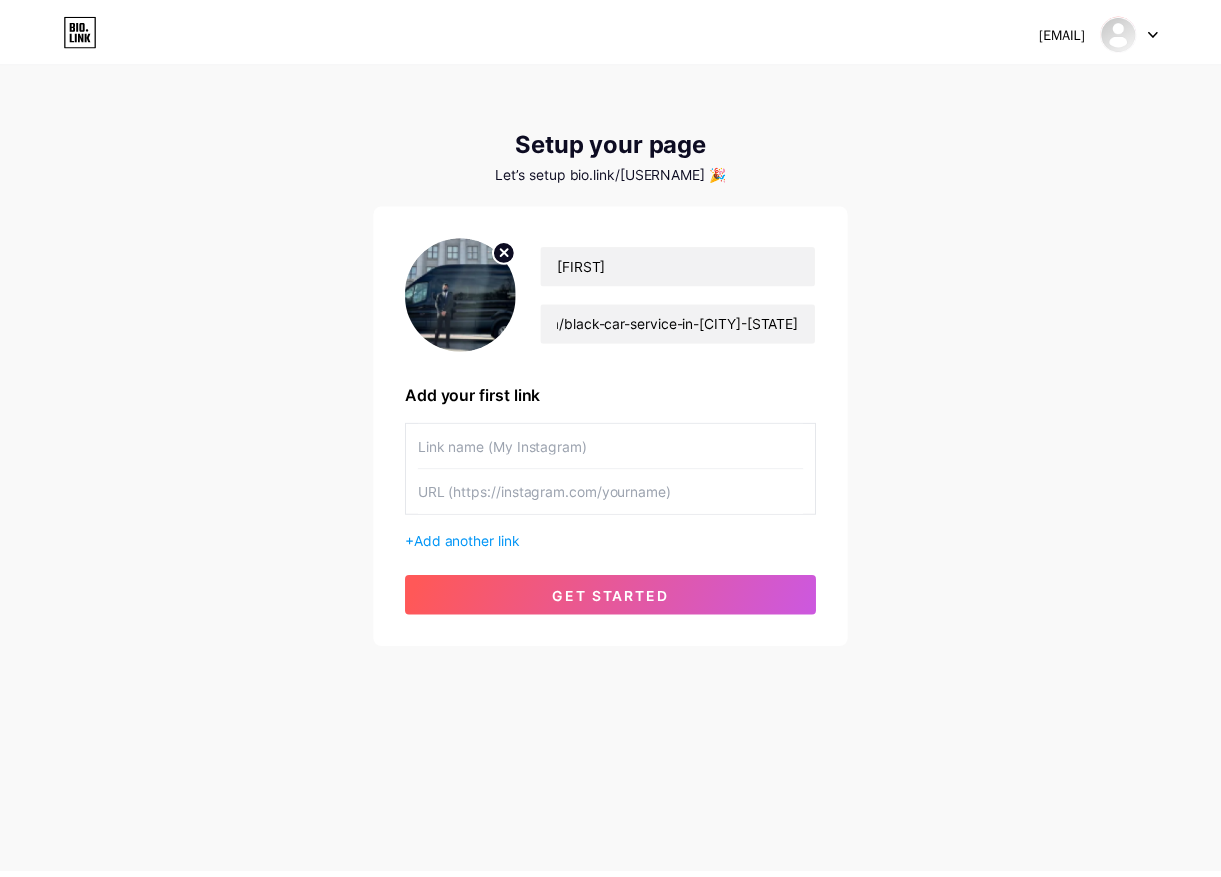 scroll, scrollTop: 0, scrollLeft: 0, axis: both 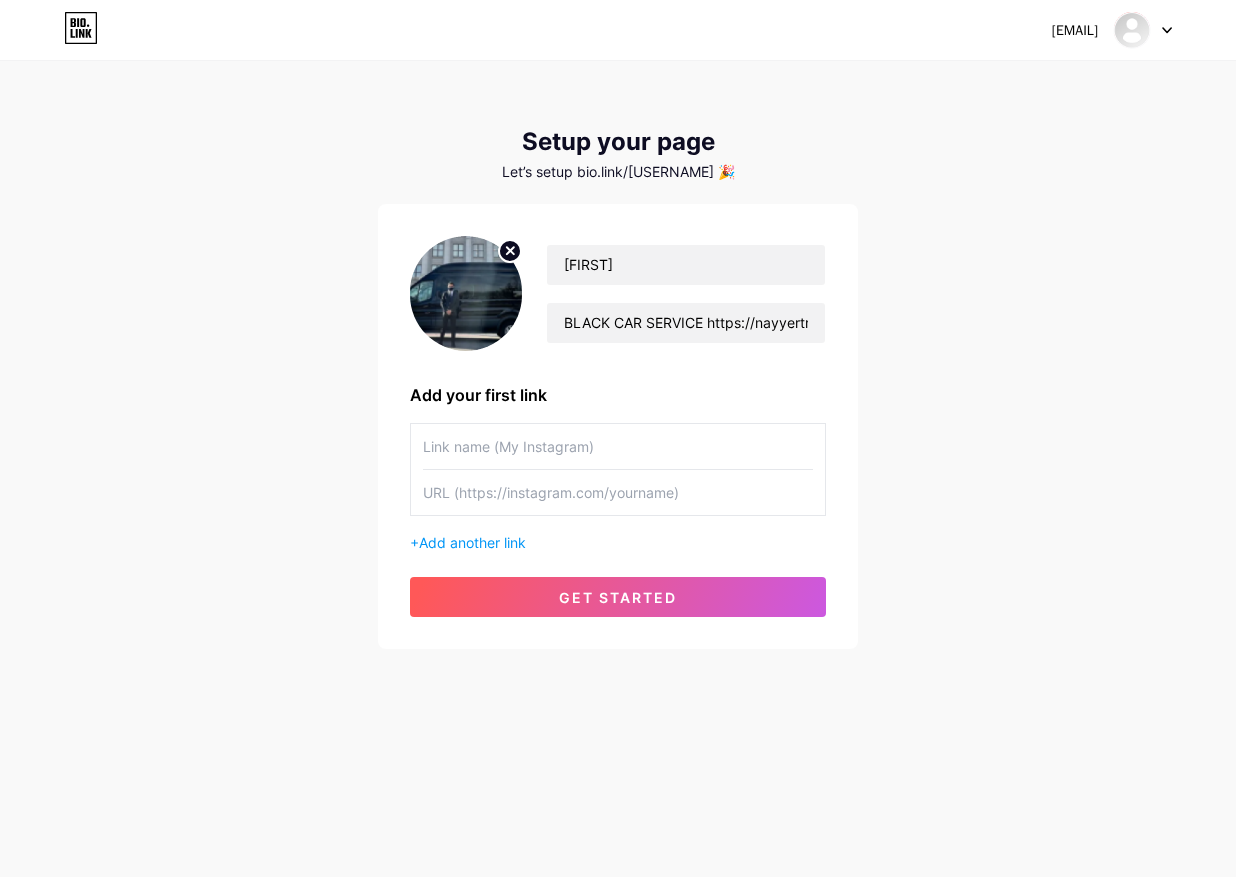 click at bounding box center [1143, 30] 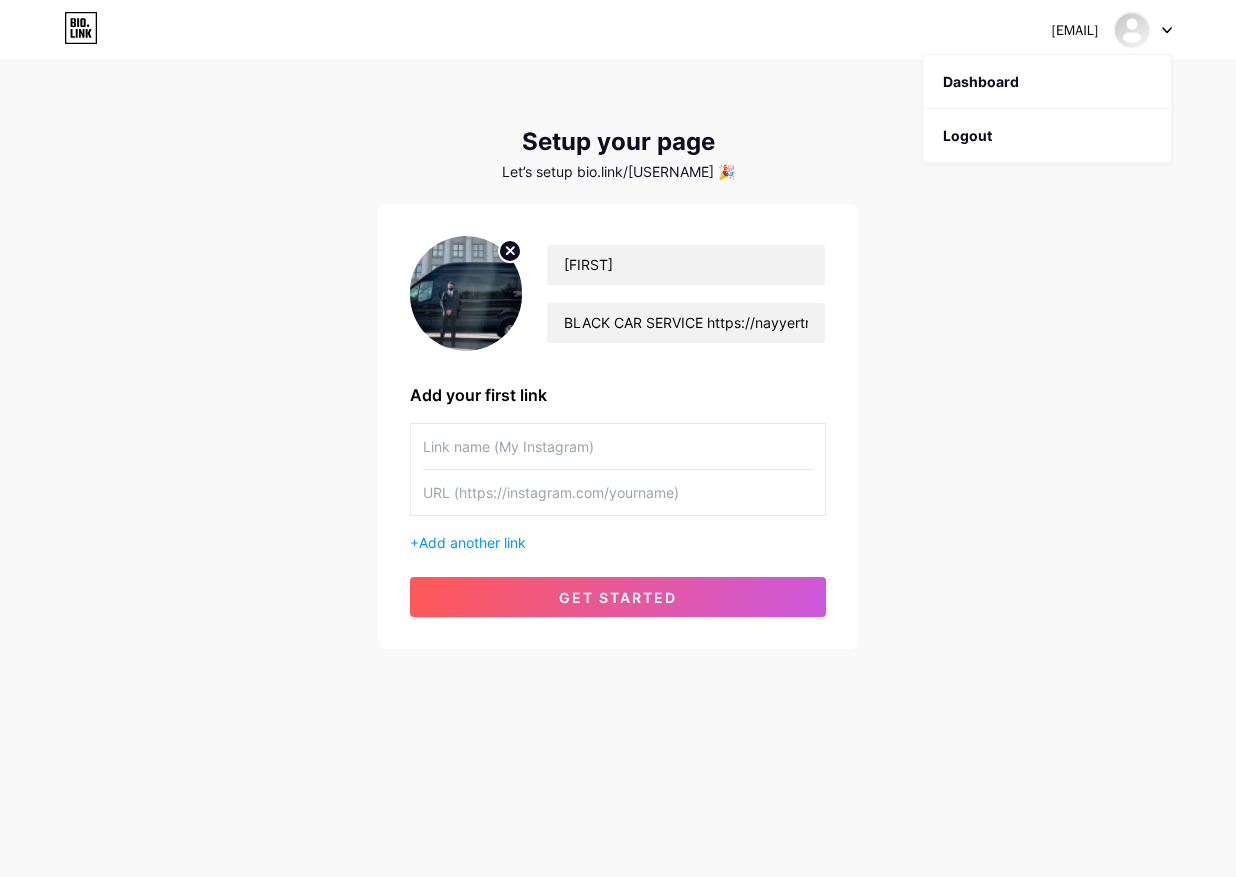 click on "Setup your page" at bounding box center [618, 142] 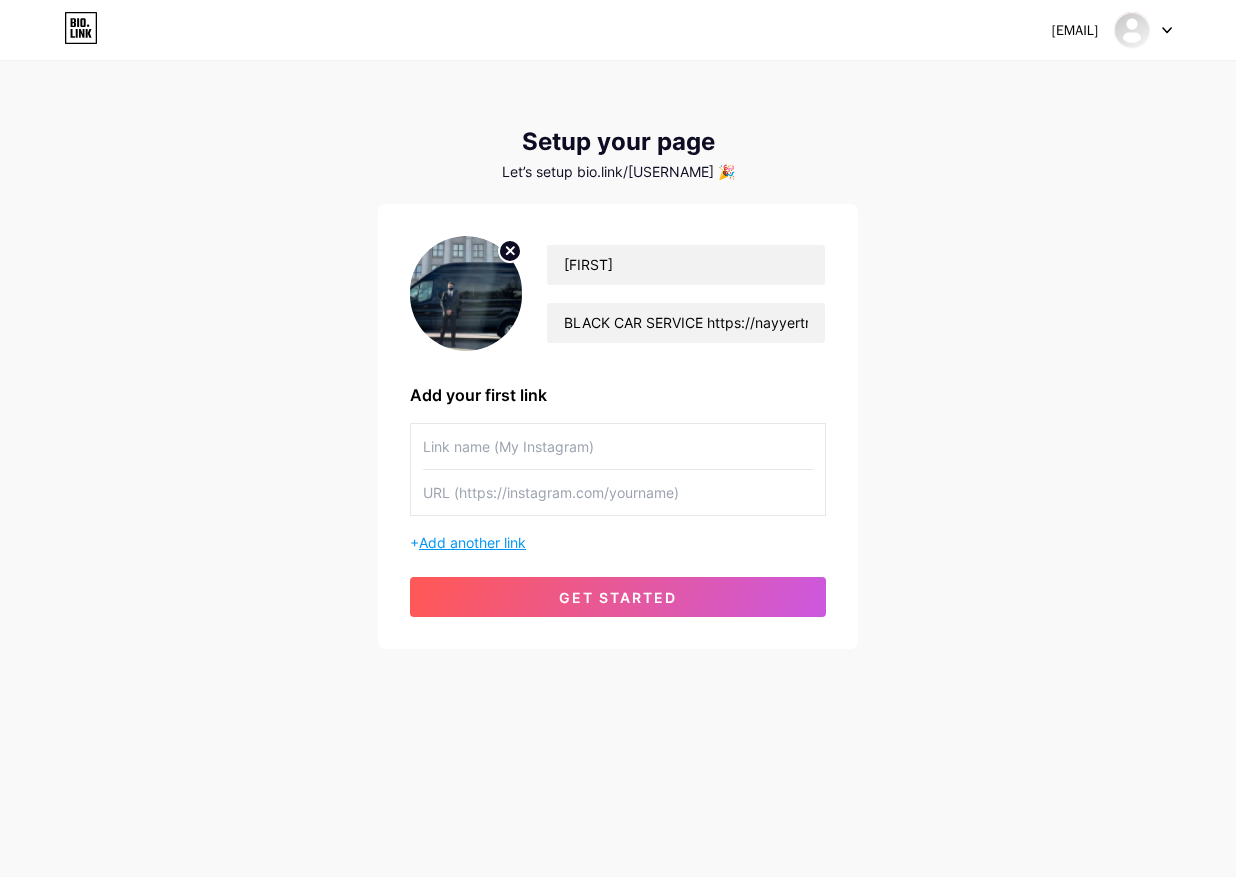 click on "Add another link" at bounding box center [472, 542] 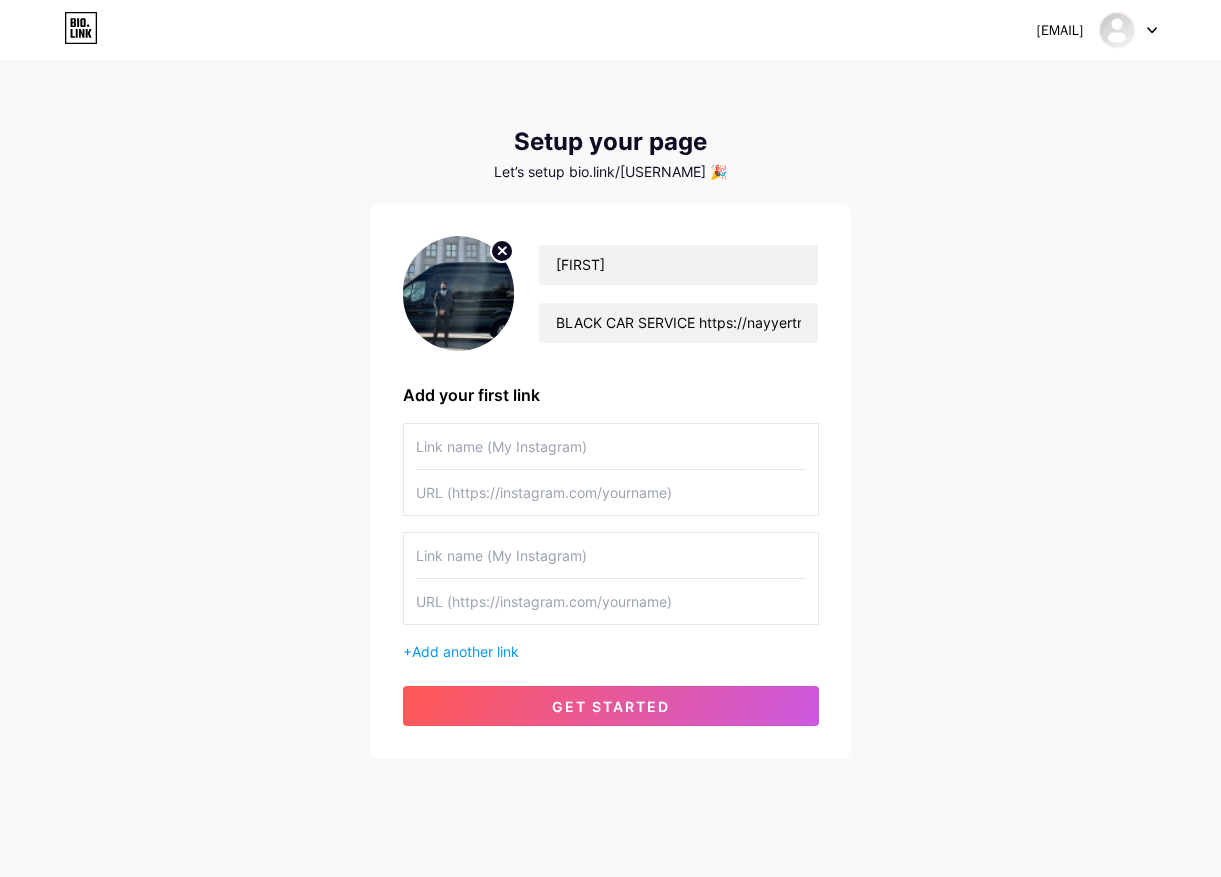 click at bounding box center [611, 601] 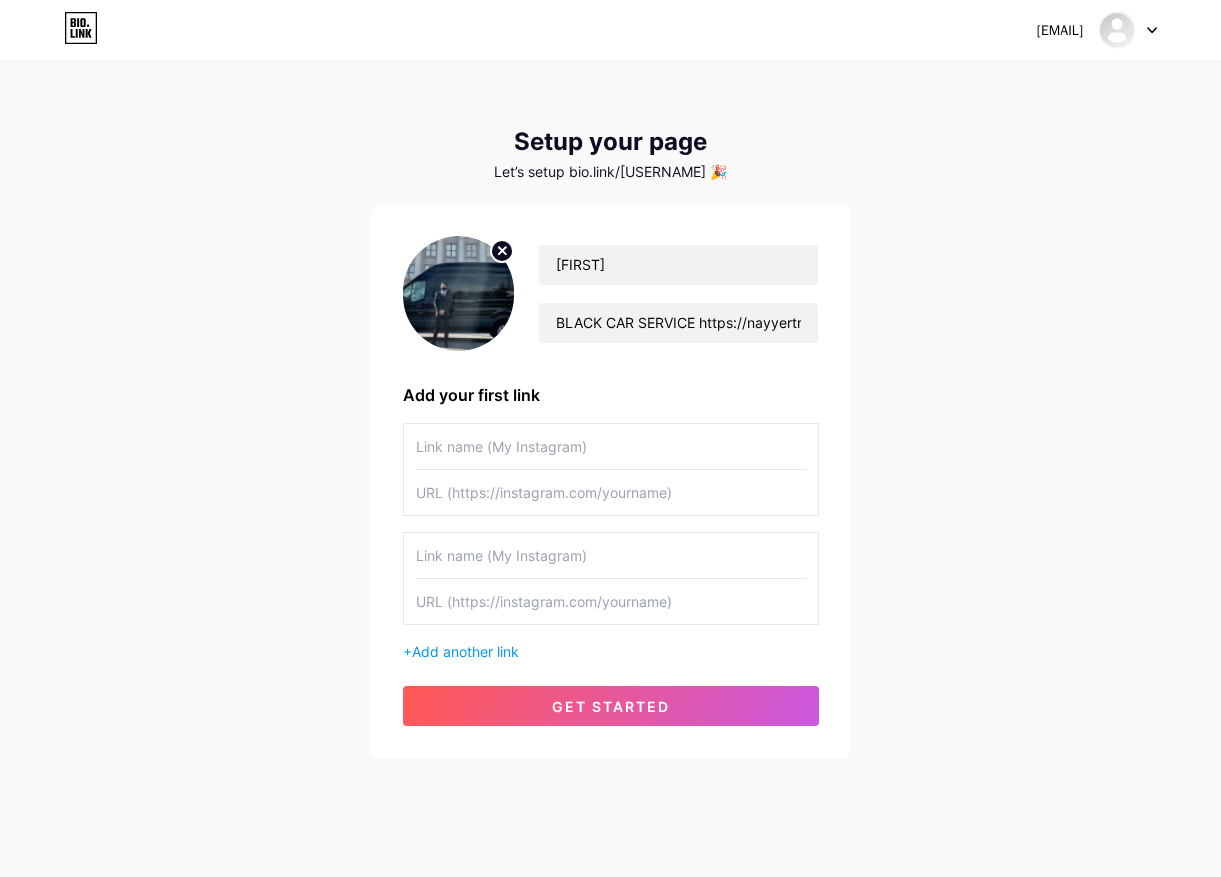 paste on "https://nayyertransportation.com/black-car-service-in-[CITY]-[STATE]" 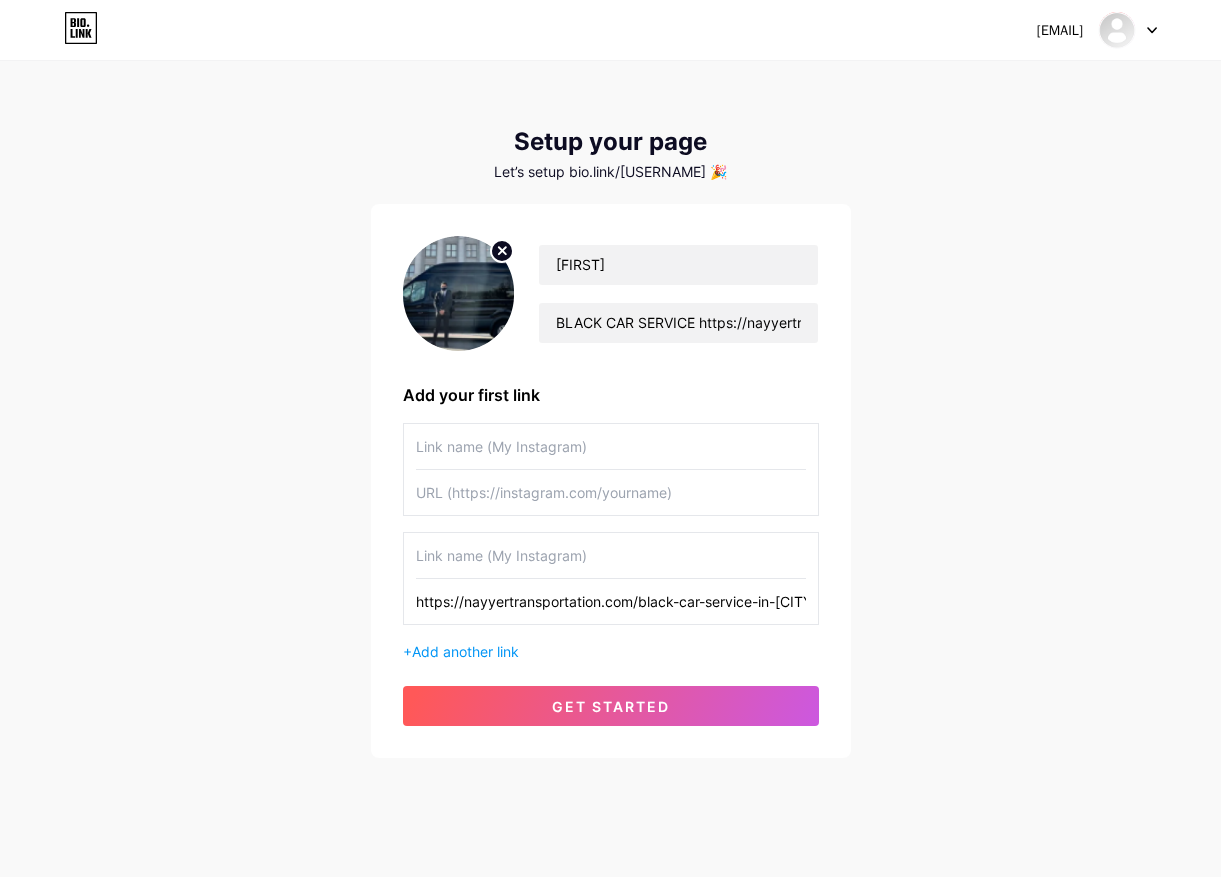 scroll, scrollTop: 0, scrollLeft: 98, axis: horizontal 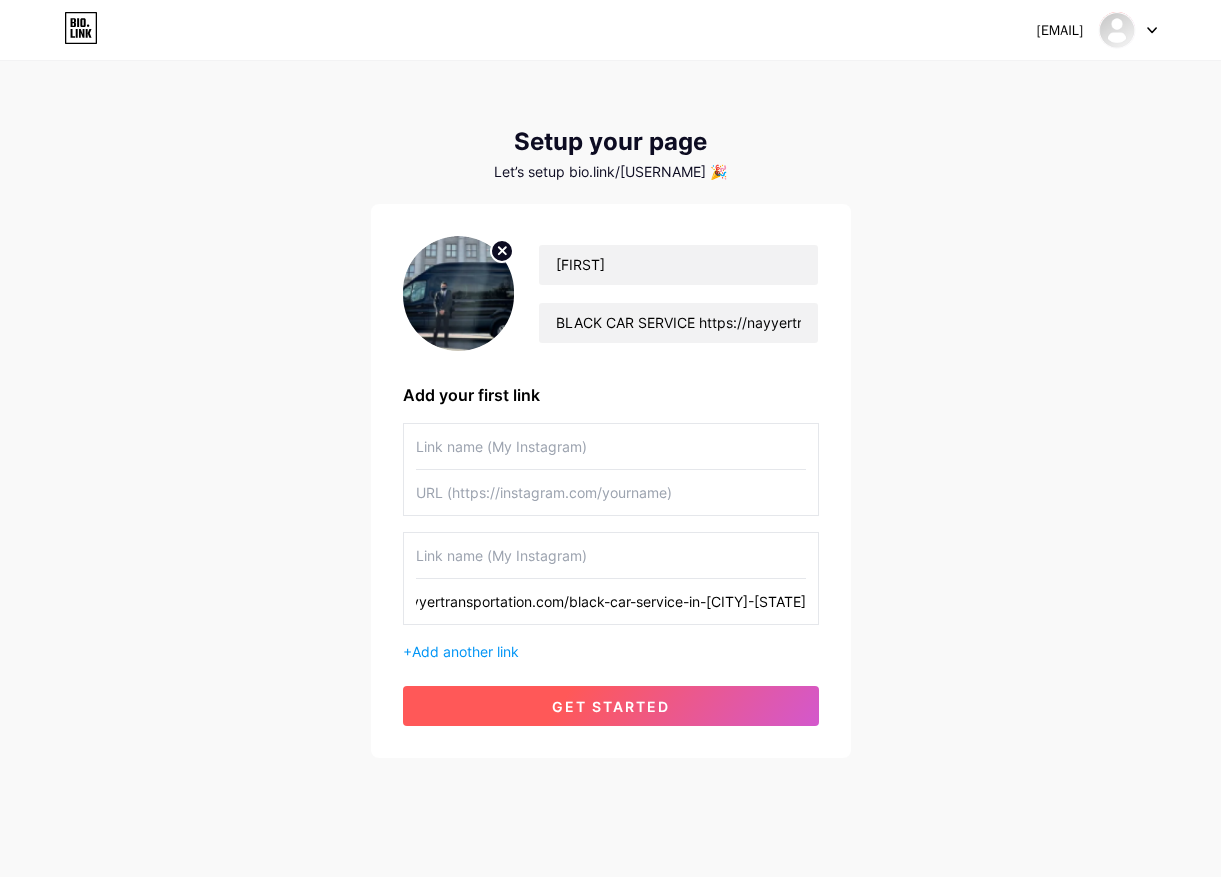 type on "https://nayyertransportation.com/black-car-service-in-[CITY]-[STATE]" 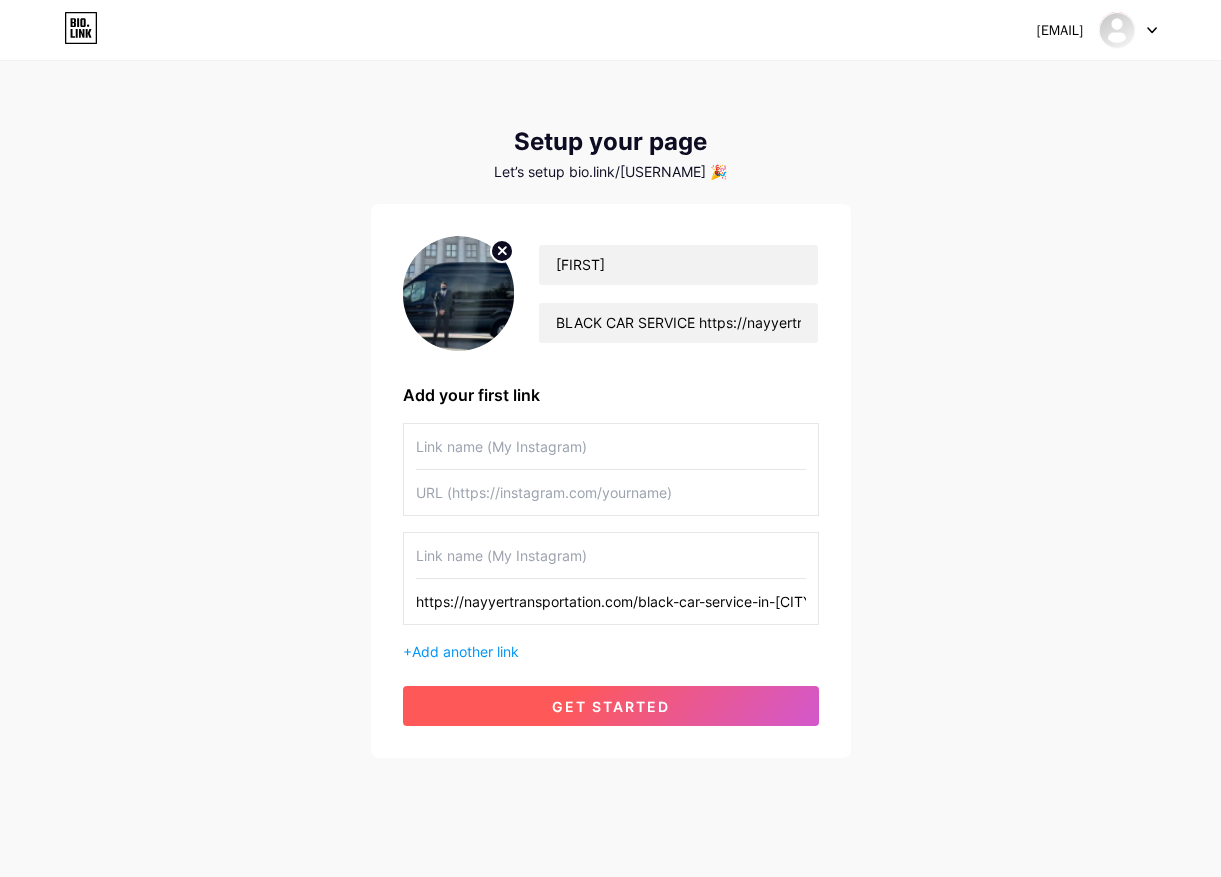 click on "get started" at bounding box center [611, 706] 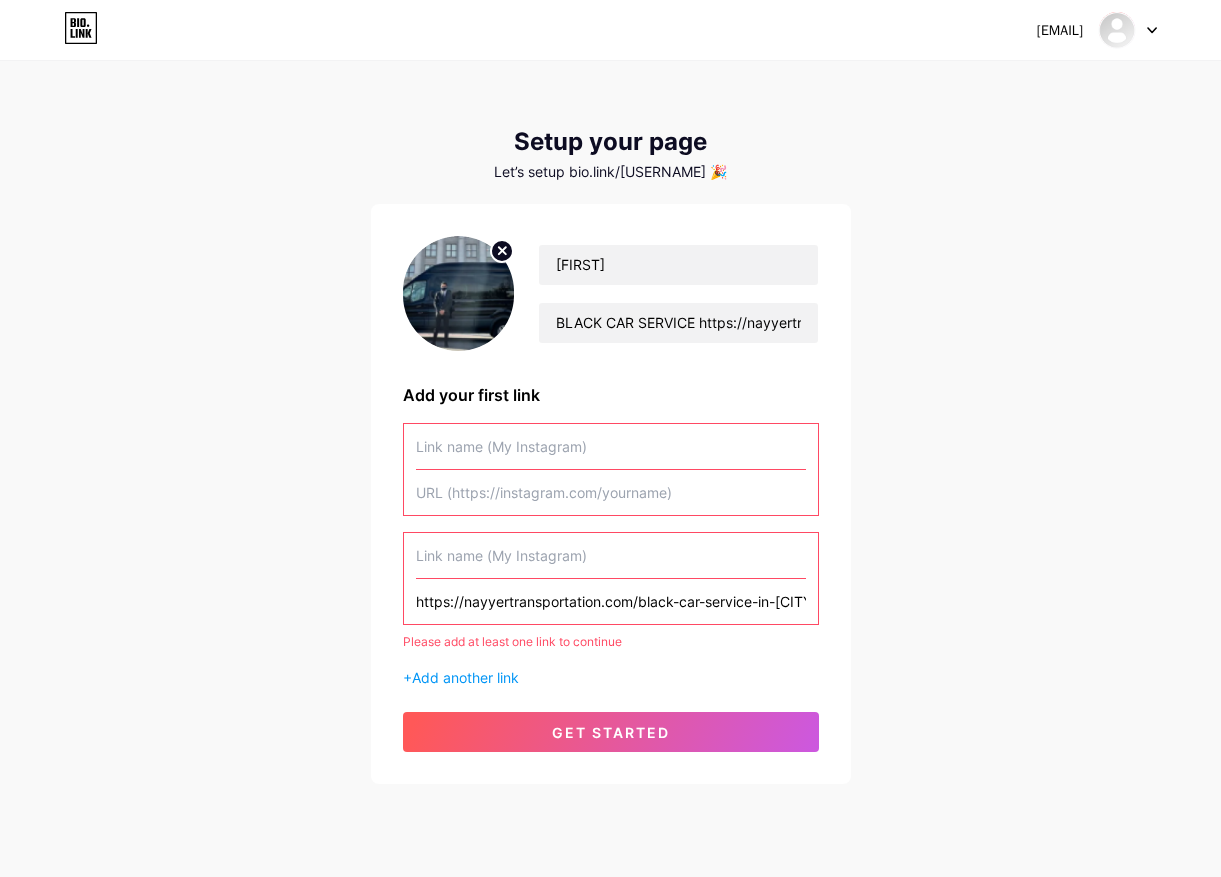 click at bounding box center [611, 555] 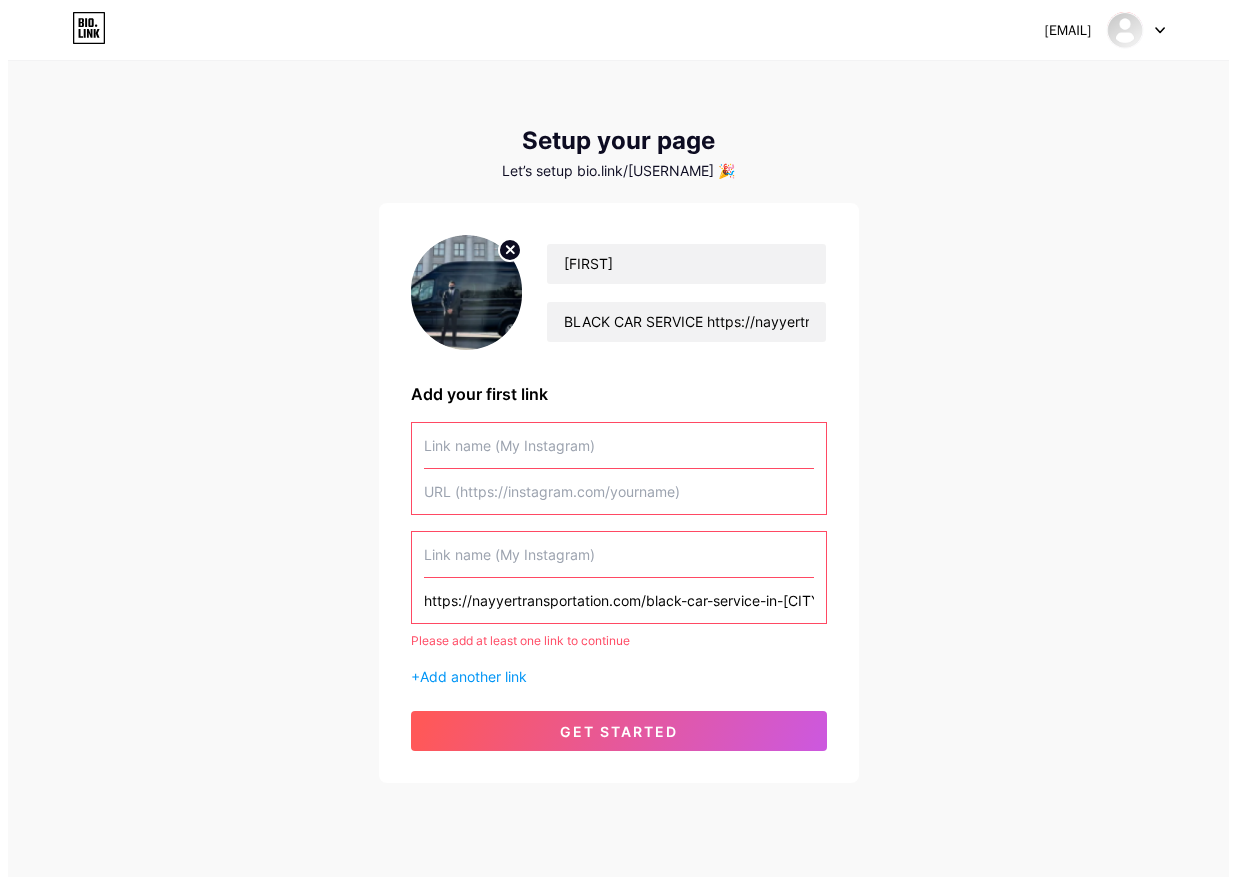scroll, scrollTop: 0, scrollLeft: 0, axis: both 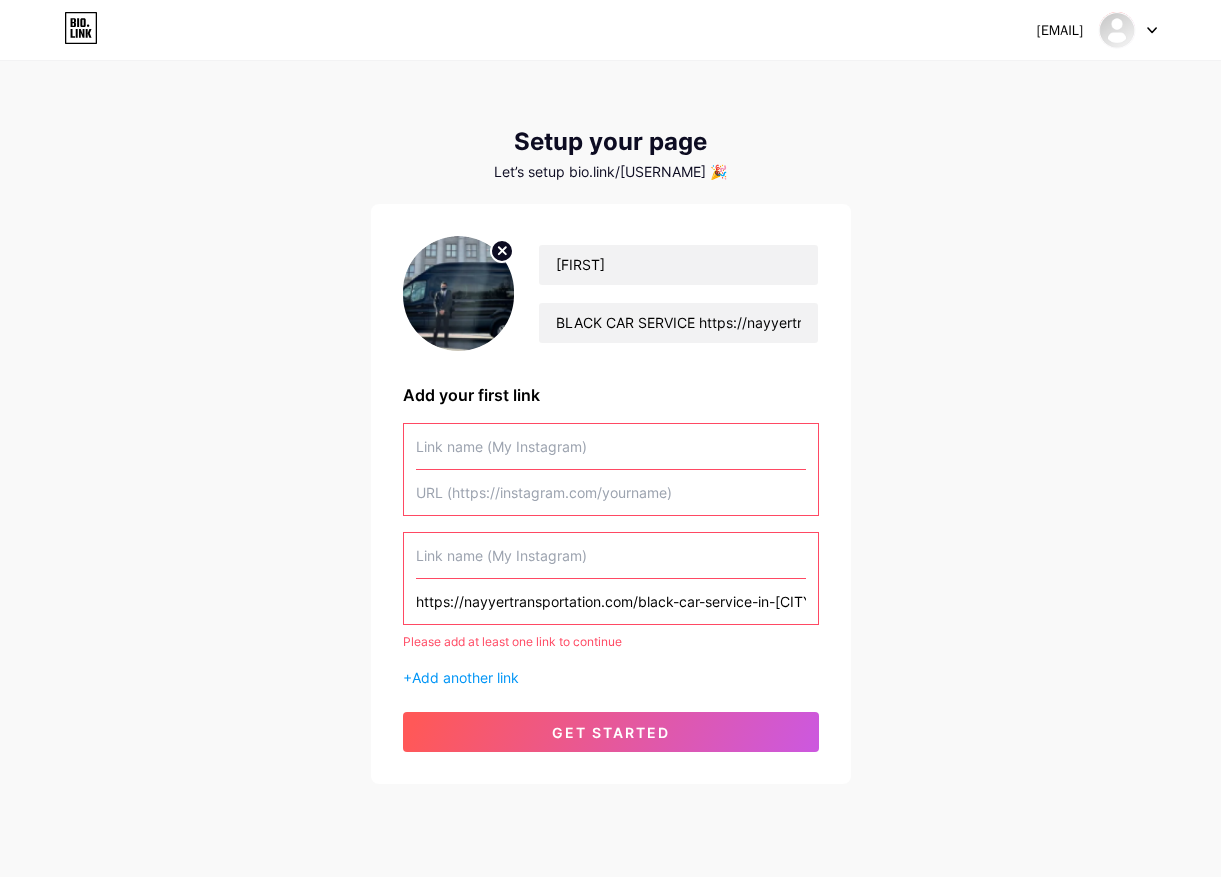 drag, startPoint x: 251, startPoint y: 1, endPoint x: 186, endPoint y: 30, distance: 71.17584 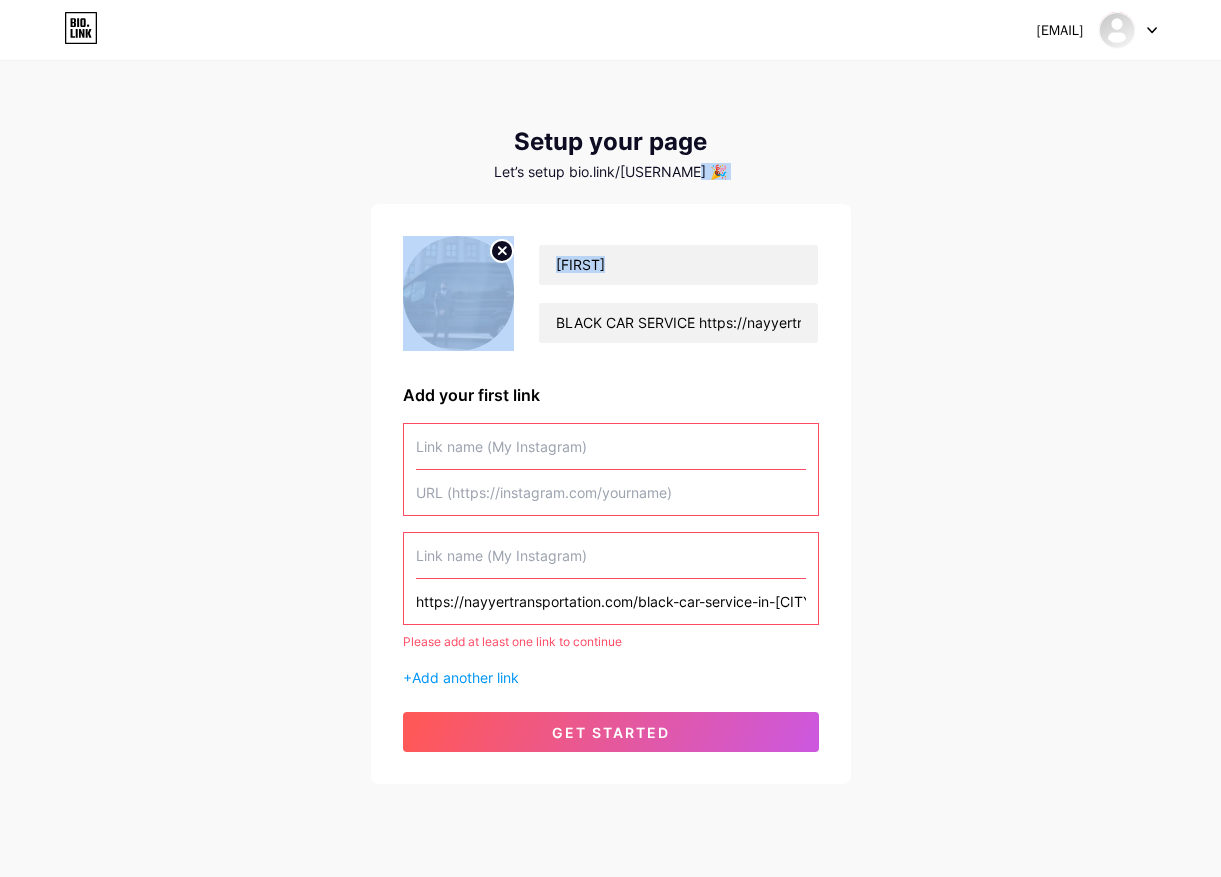 click on "[EMAIL]           Dashboard     Logout   Setup your page   Let’s setup bio.link/[USERNAME] 🎉               [FIRST]     BLACK CAR SERVICE https://nayyertransportation.com/black-car-service-in-[CITY]-[STATE]     Add your first link         https://nayyertransportation.com/black-car-service-in-[CITY]-[STATE]     Please add at least one link to continue
+  Add another link     get started" at bounding box center [610, 424] 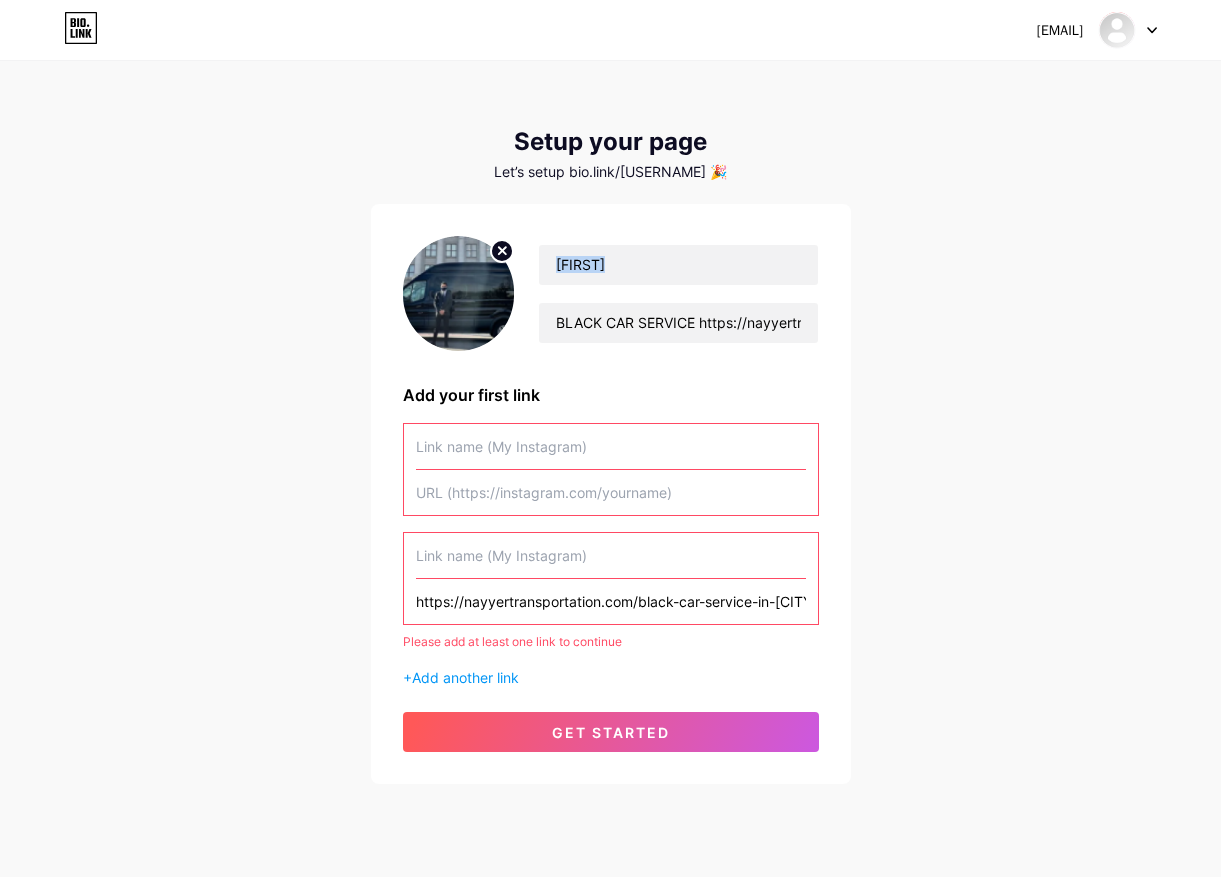 click on "jonhlaicky@gmail.com           Dashboard     Logout   Setup your page   Let’s setup bio.link/jonhla 🎉               johnlaiky     BLACK CAR SERVICE https://nayyertransportation.com/black-car-service-in-salt-lake-city-utah     Add your first link         https://nayyertransportation.com/black-car-service-in-salt-lake-city-utah     Please add at least one link to continue
+  Add another link     get started" at bounding box center [610, 424] 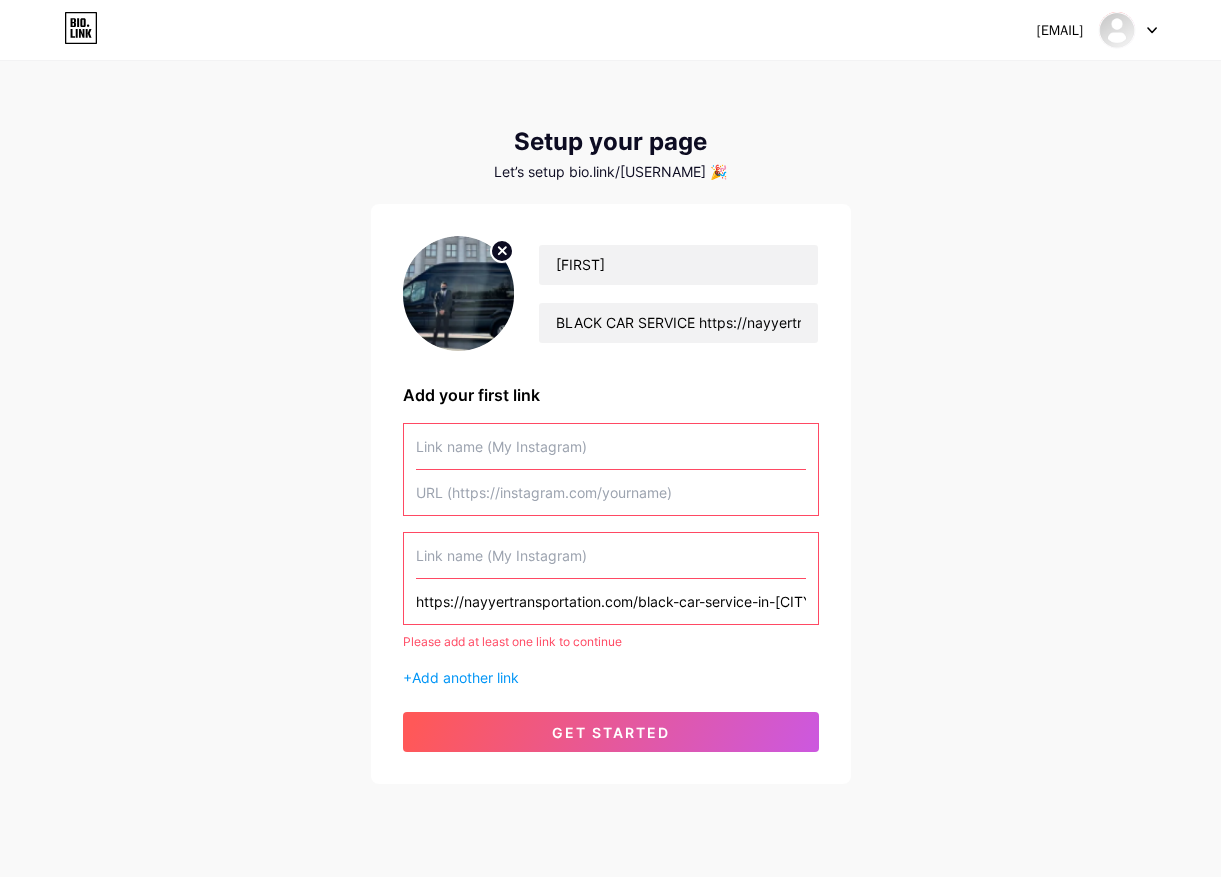 click 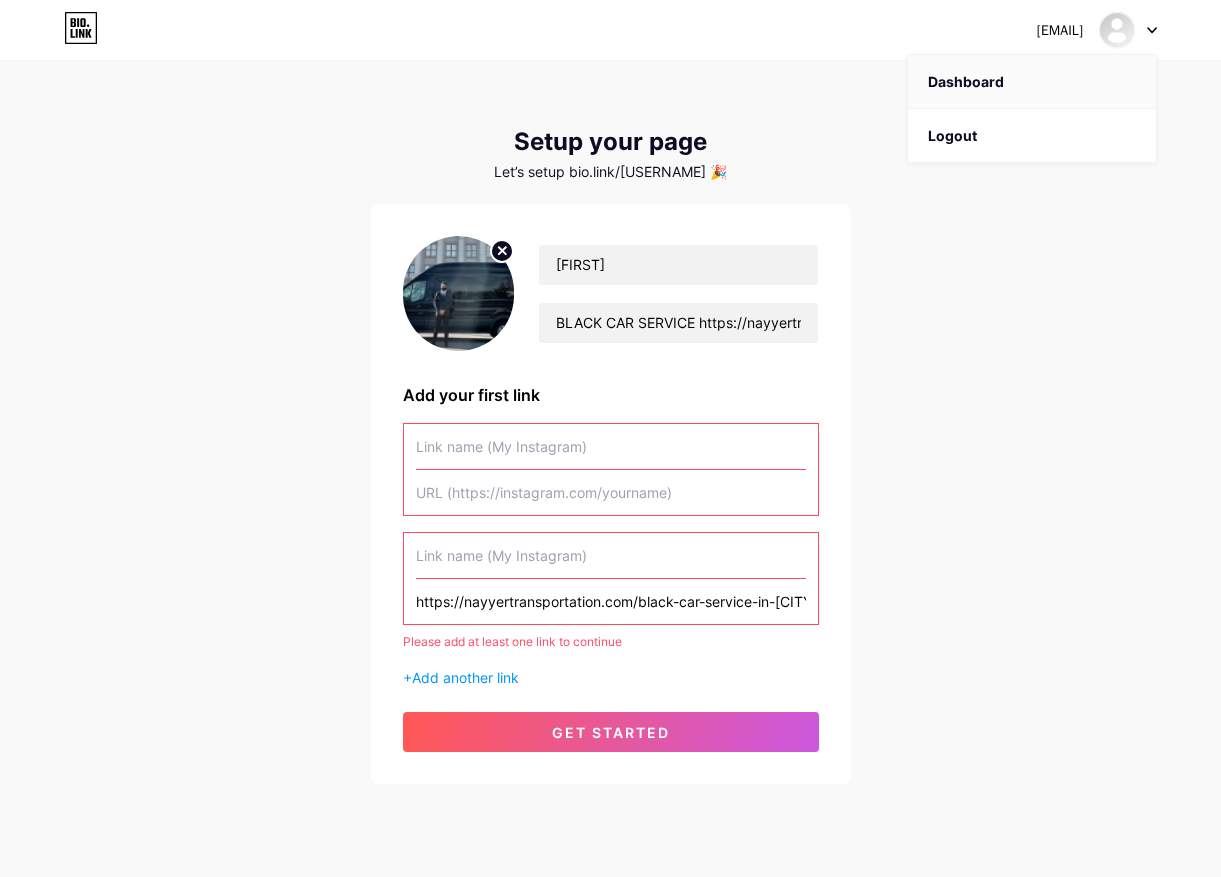 click on "Dashboard" at bounding box center [1032, 82] 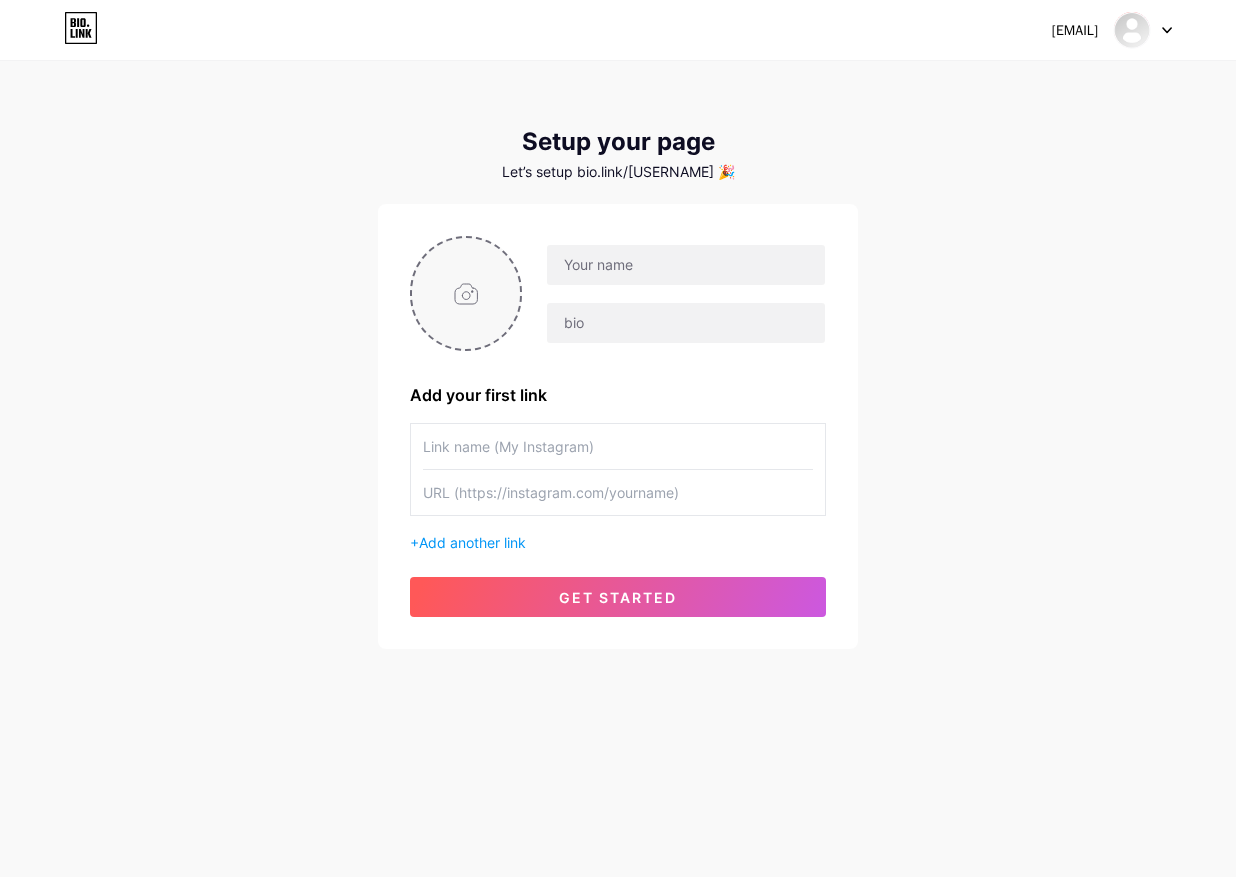 click at bounding box center [466, 293] 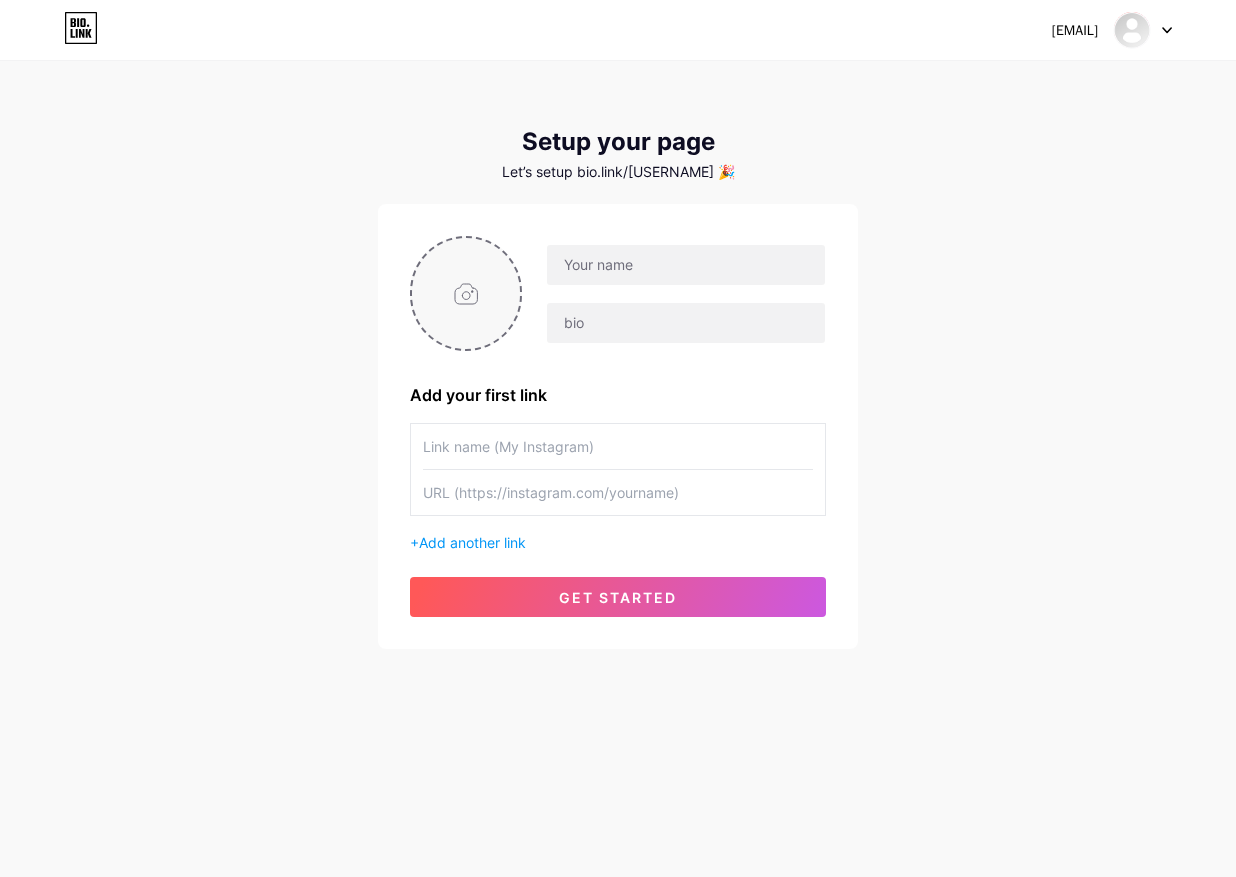 type on "C:\fakepath\Opera Snapshot_2025-07-25_152058_nayyertransportation.com.png" 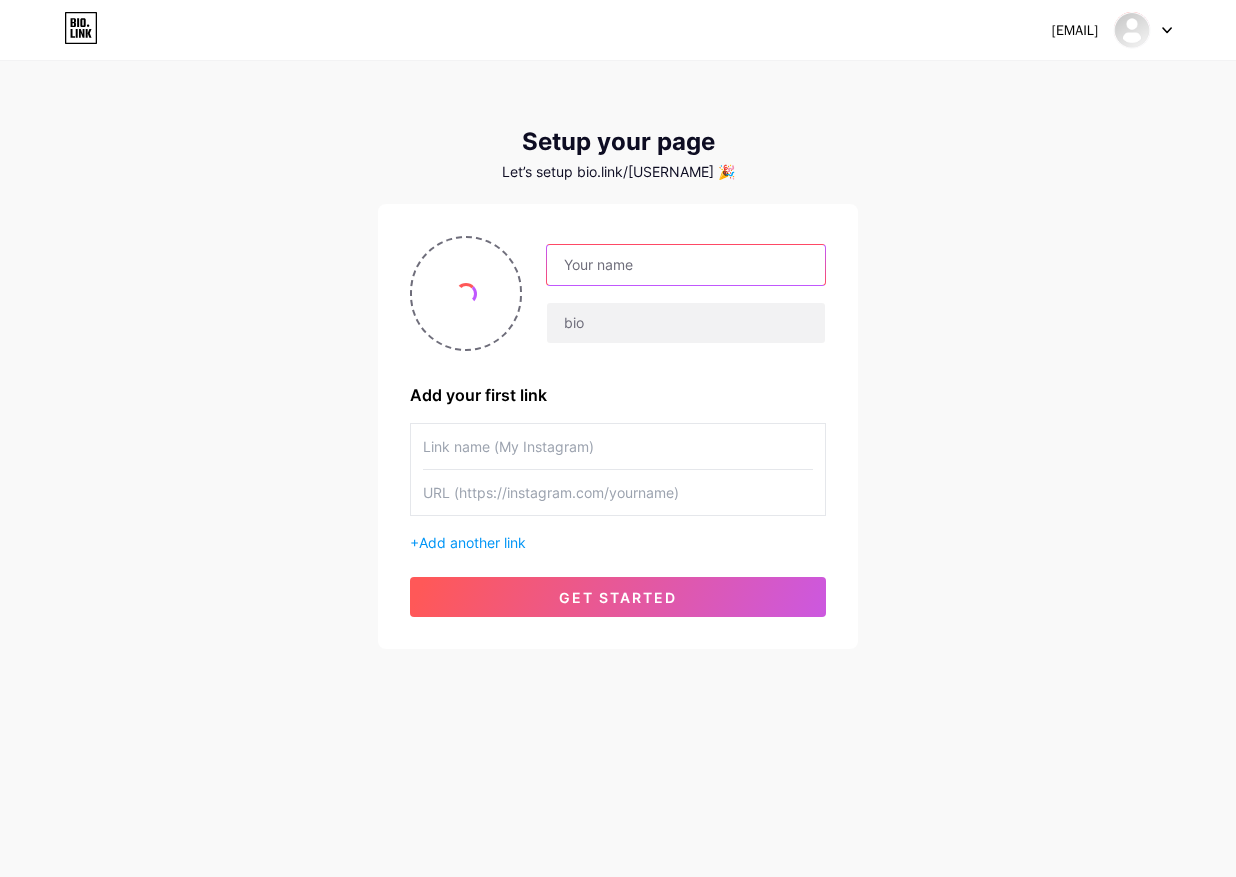 click at bounding box center [686, 265] 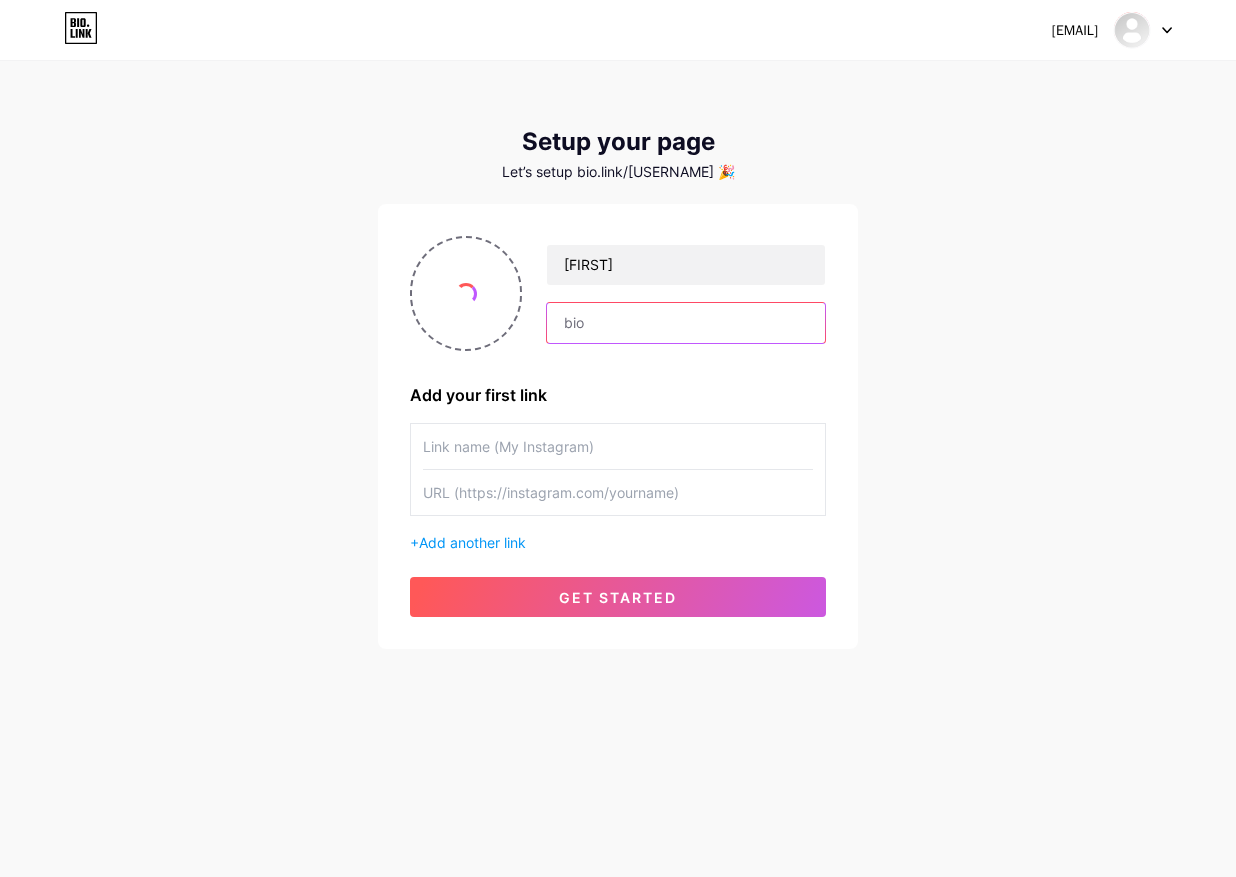 click at bounding box center (686, 323) 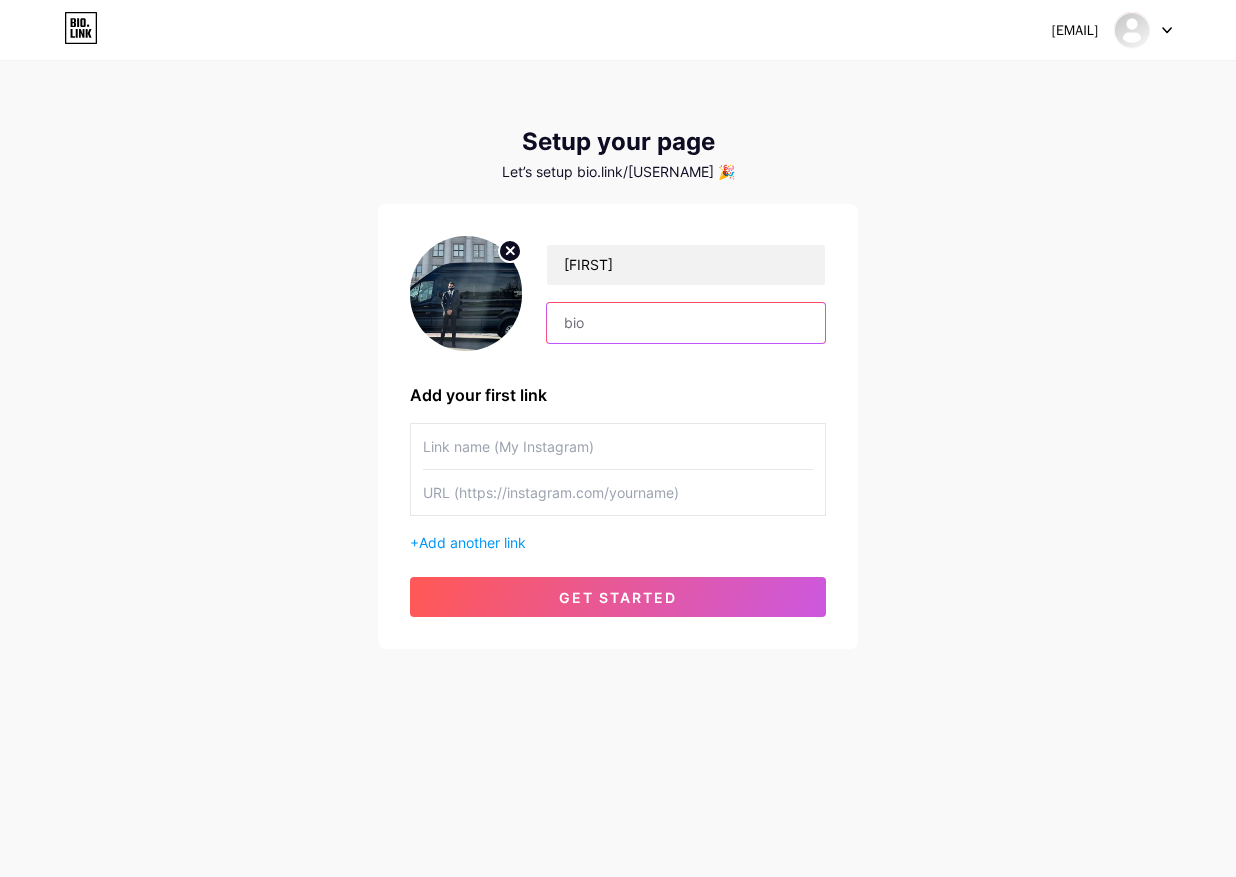 type on "BLACK CAR SERVICE https://nayyertransportation.com/black-car-service-in-salt-lake-city-utah" 